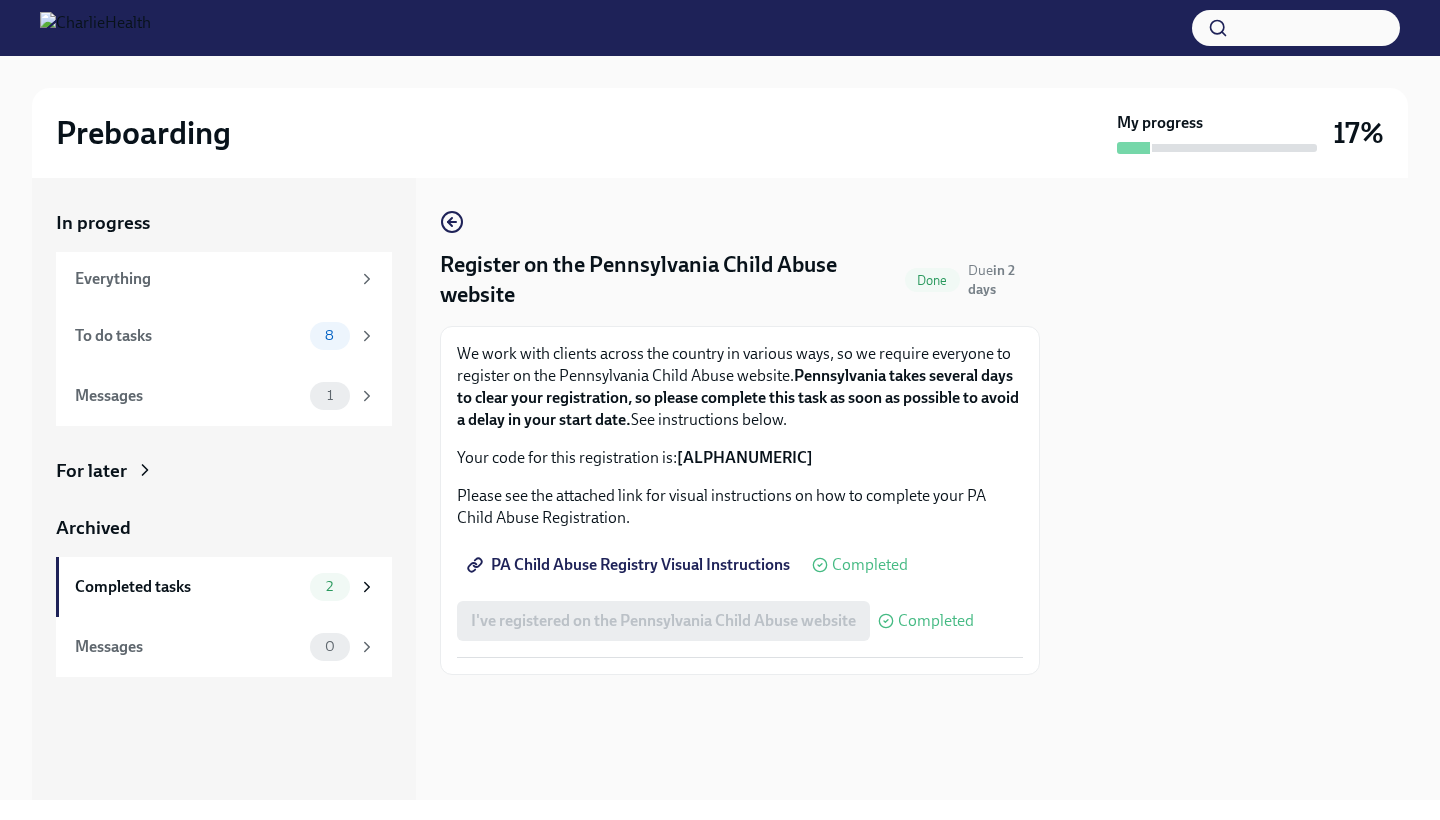 scroll, scrollTop: 0, scrollLeft: 0, axis: both 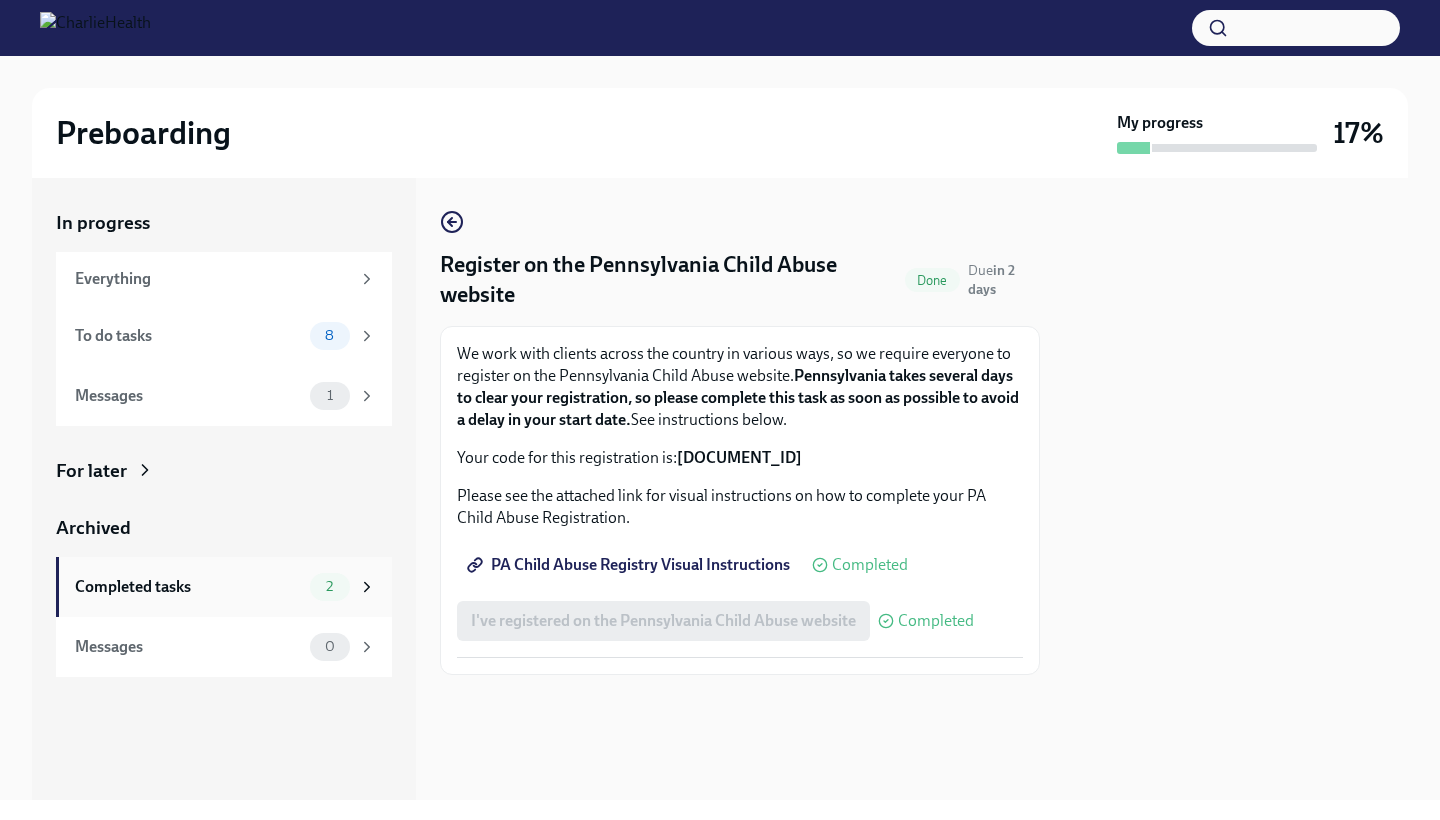 click on "Completed tasks" at bounding box center (188, 587) 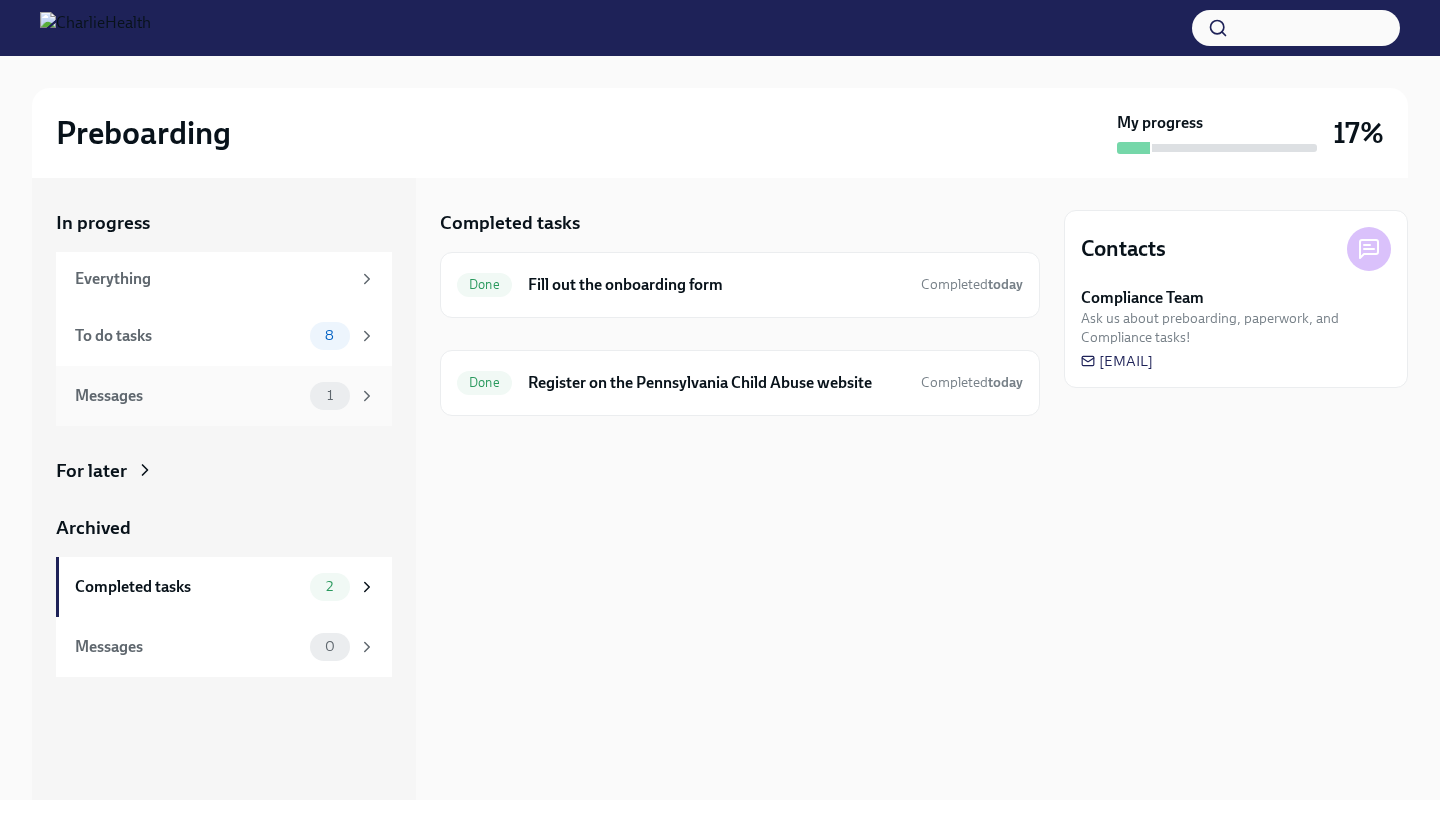 click on "Messages" at bounding box center (188, 396) 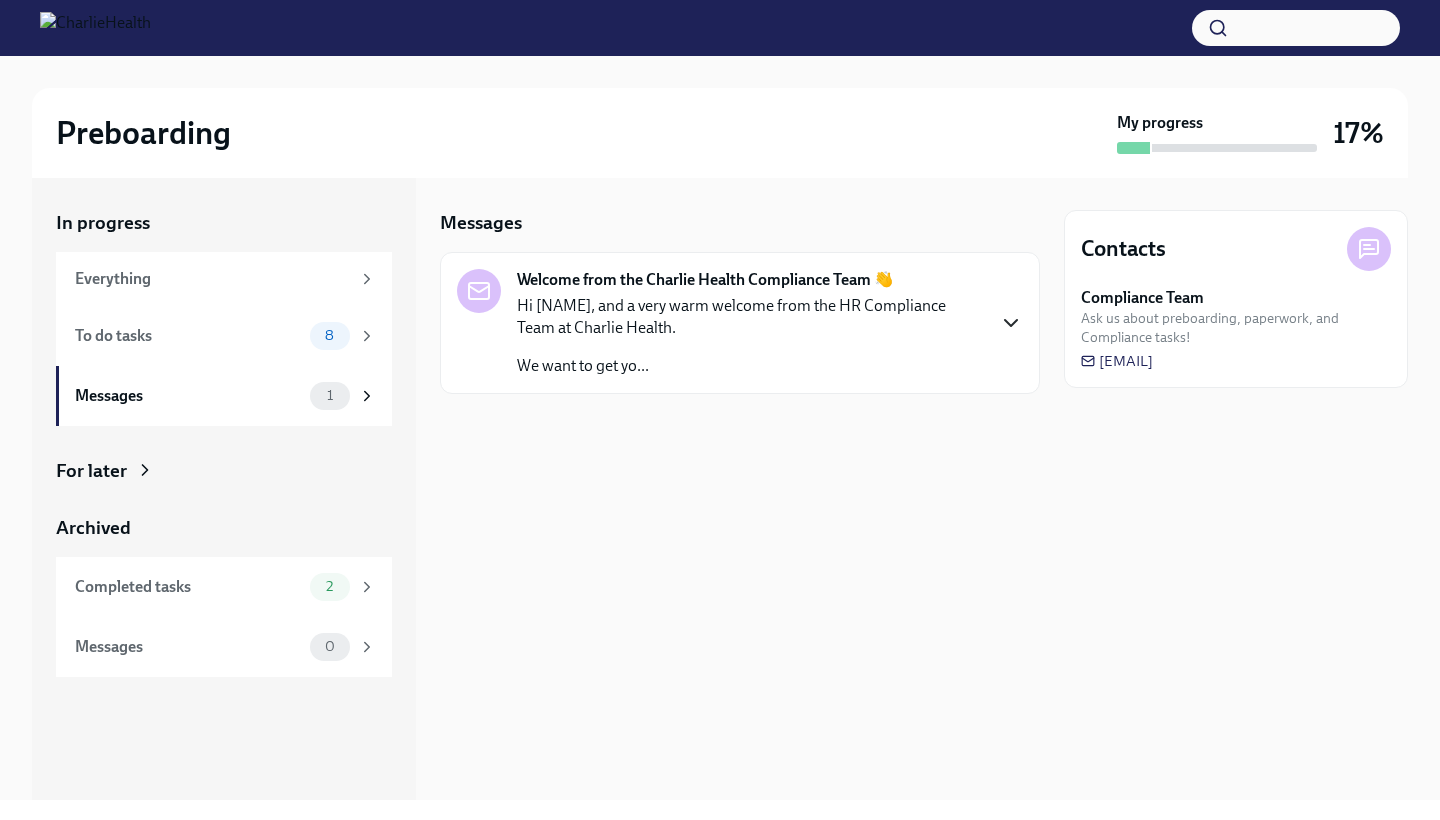 click 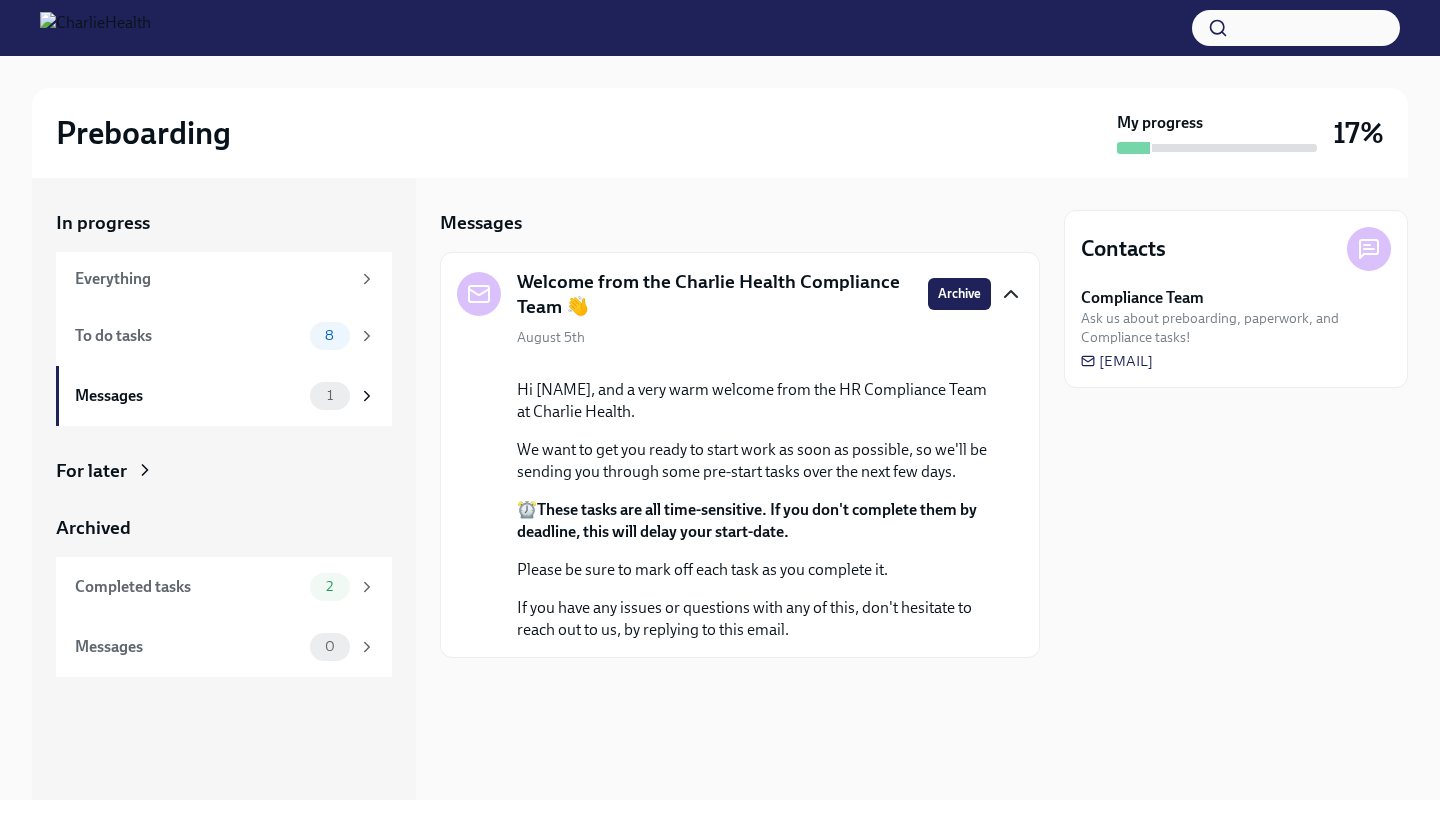 scroll, scrollTop: 56, scrollLeft: 0, axis: vertical 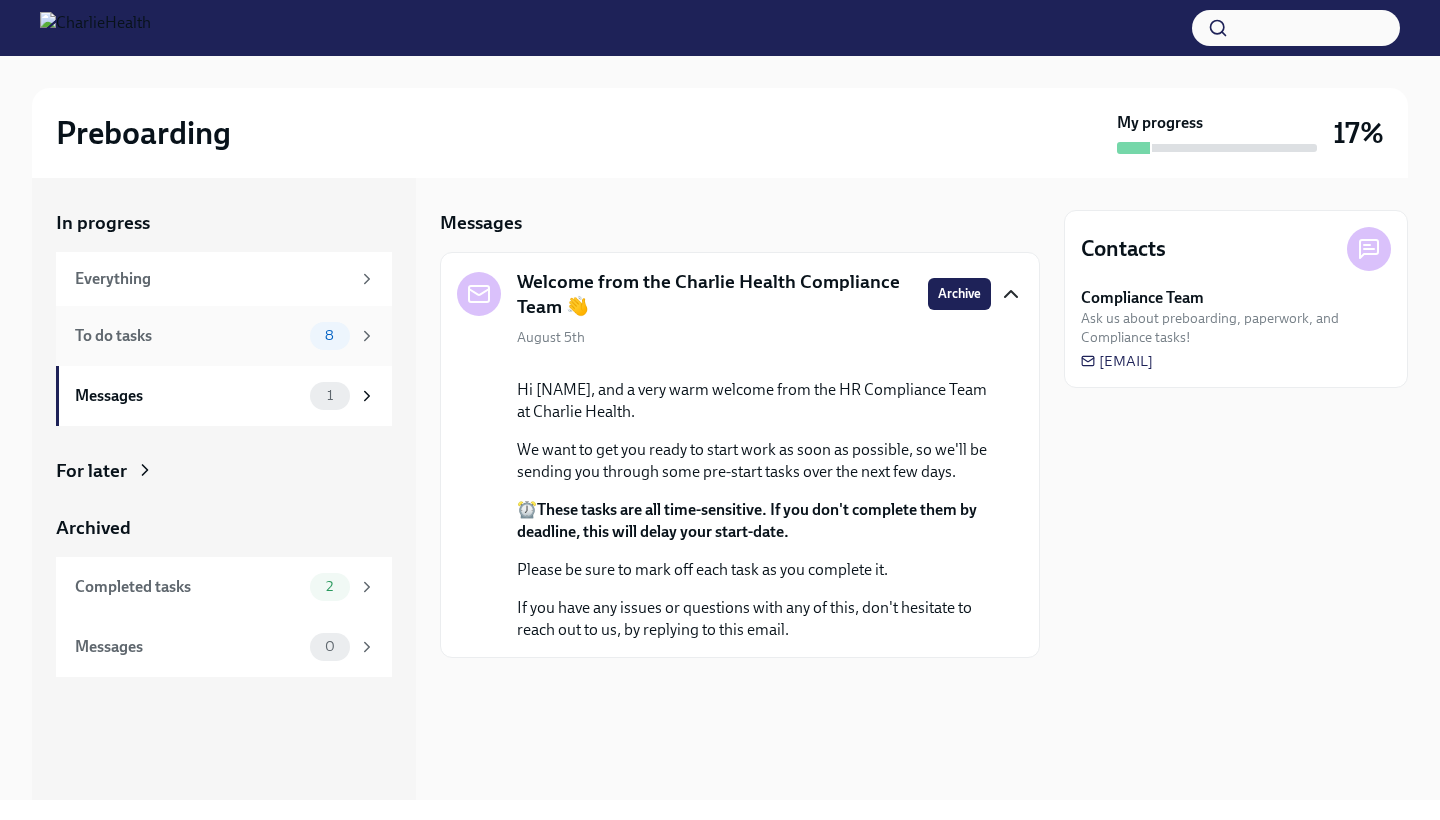 click on "To do tasks" at bounding box center (188, 336) 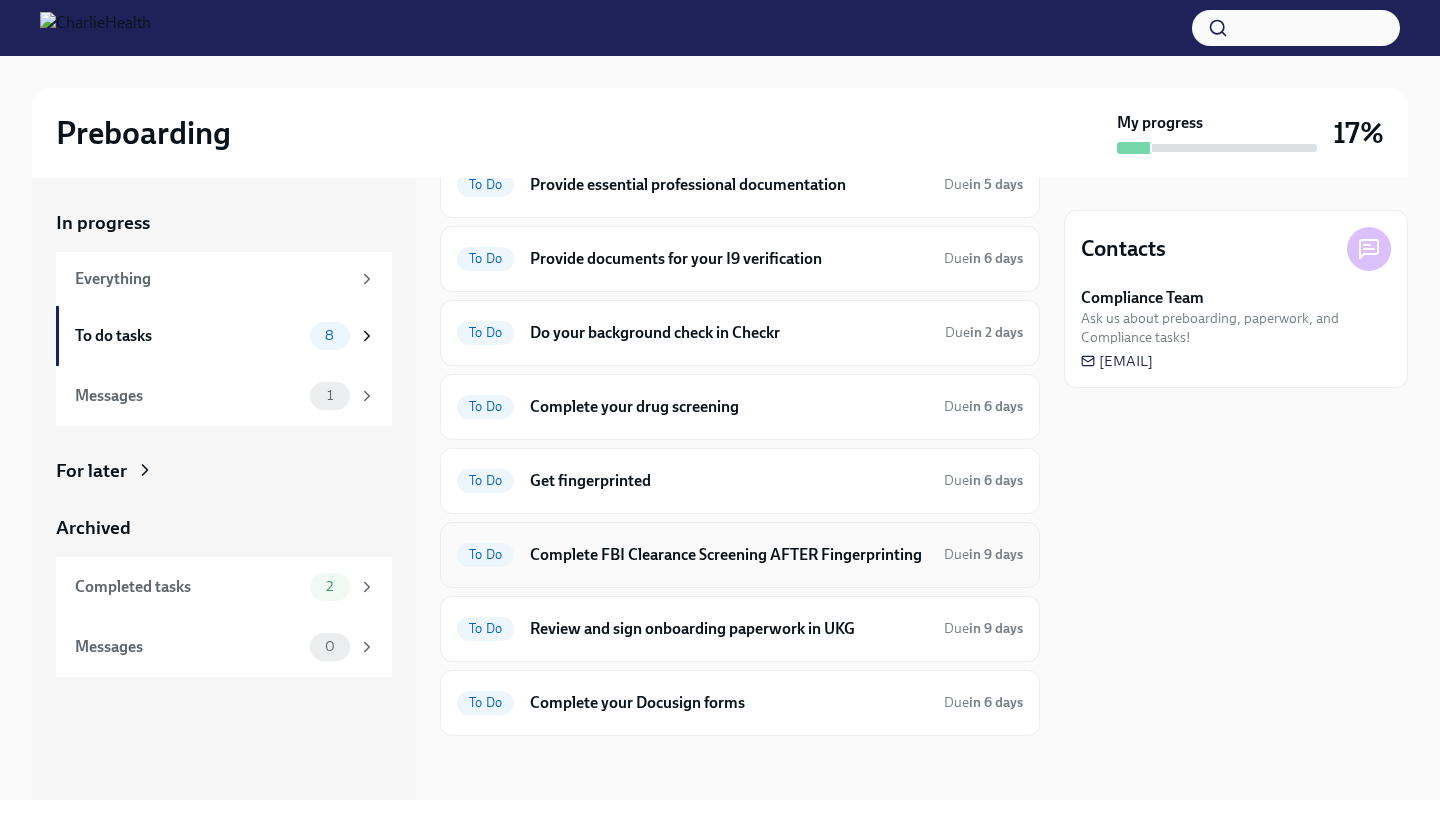 scroll, scrollTop: 99, scrollLeft: 0, axis: vertical 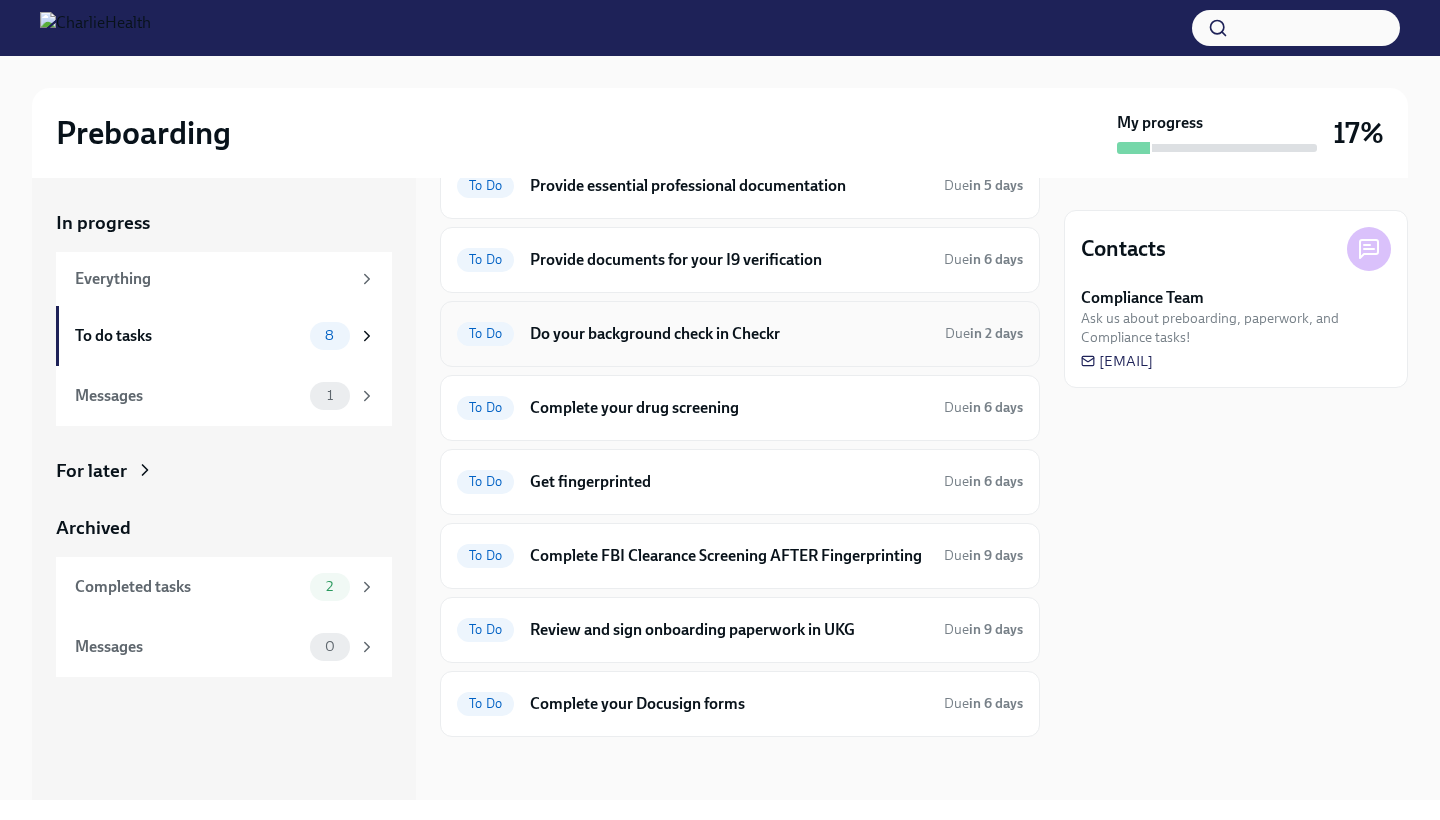 click on "To Do Do your background check in Checkr Due  in 2 days" at bounding box center (740, 334) 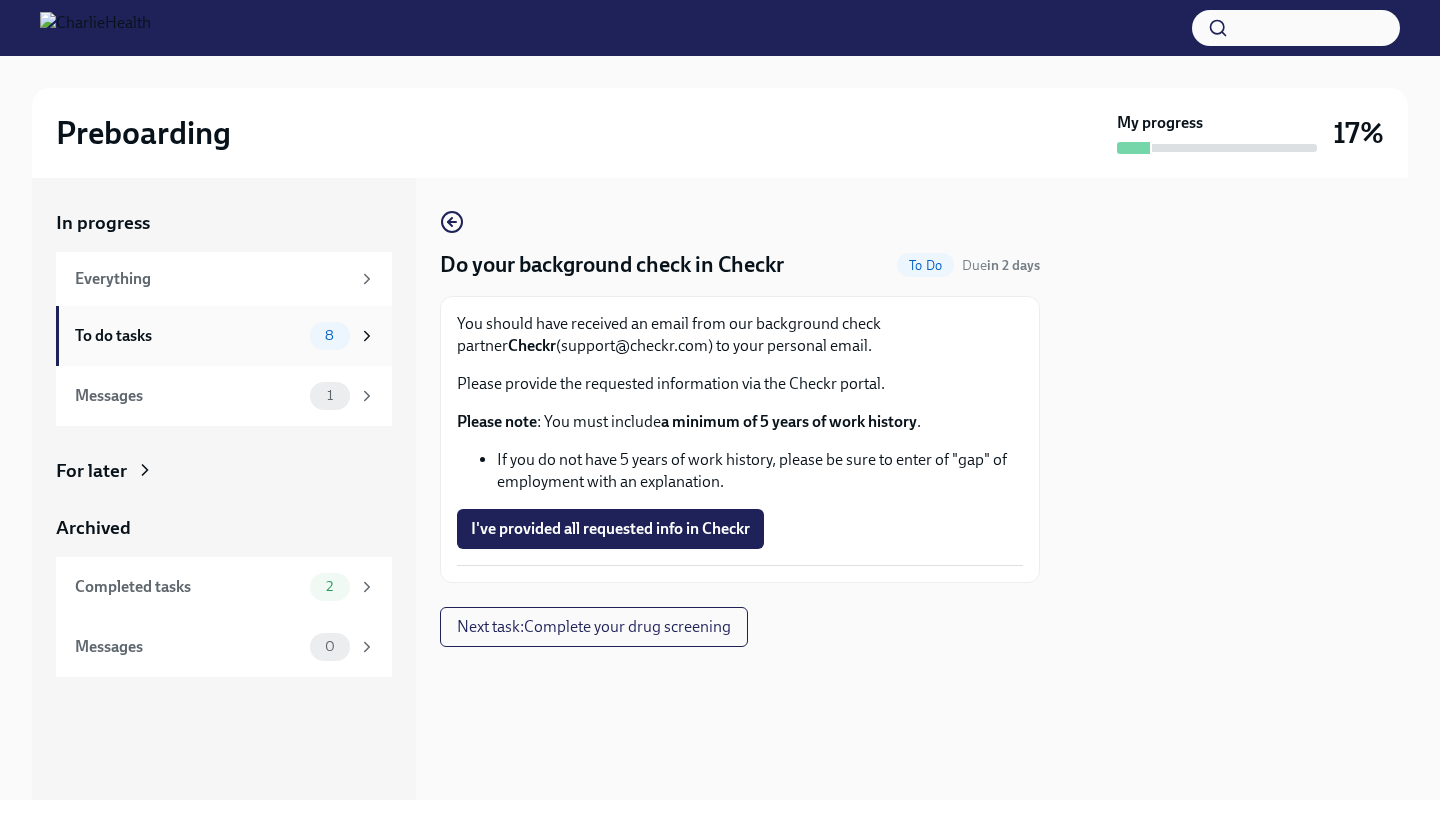 click on "To do tasks 8" at bounding box center (224, 336) 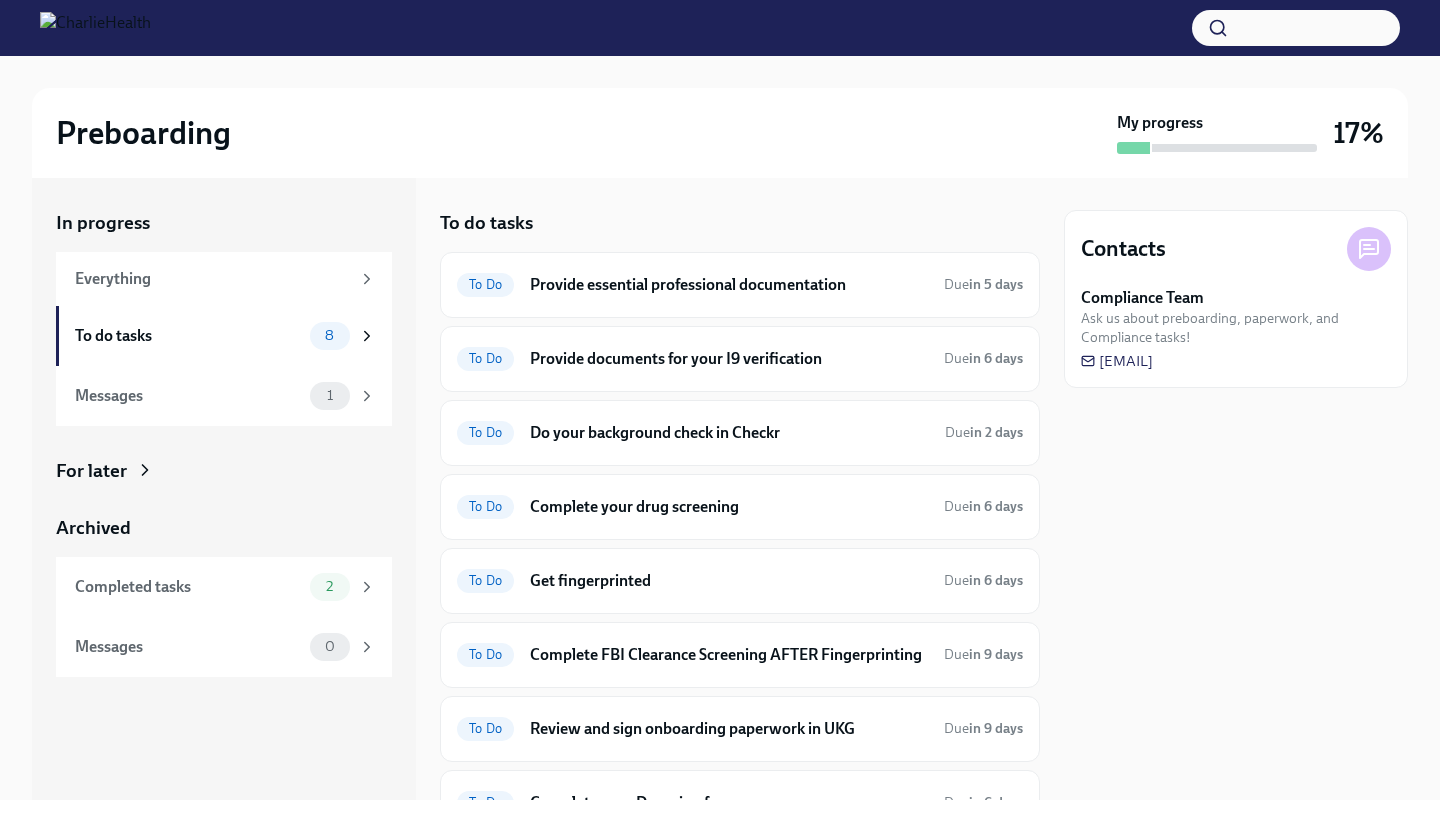 scroll, scrollTop: 0, scrollLeft: 0, axis: both 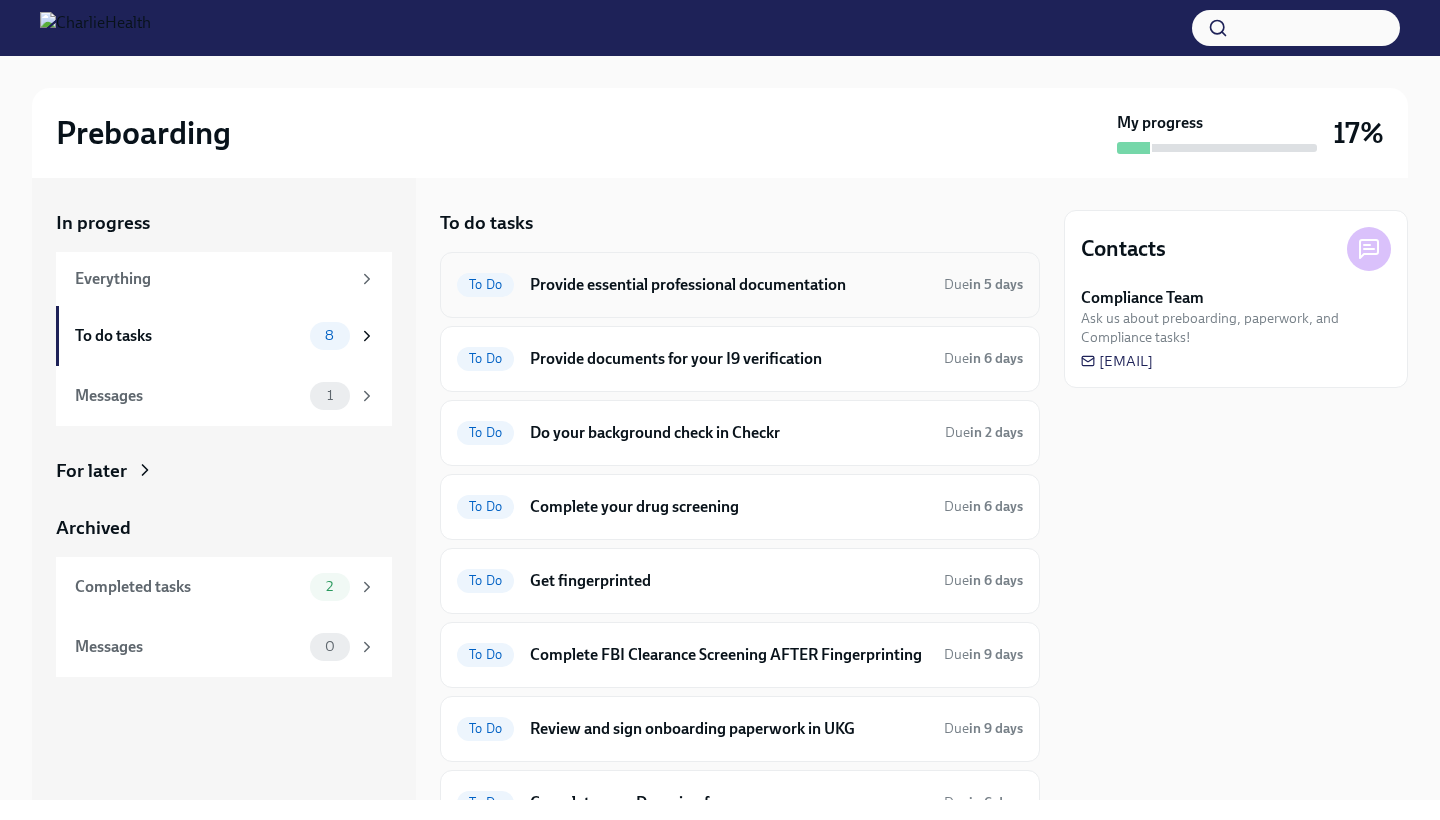 click on "To Do Provide essential professional documentation Due  in 5 days" at bounding box center [740, 285] 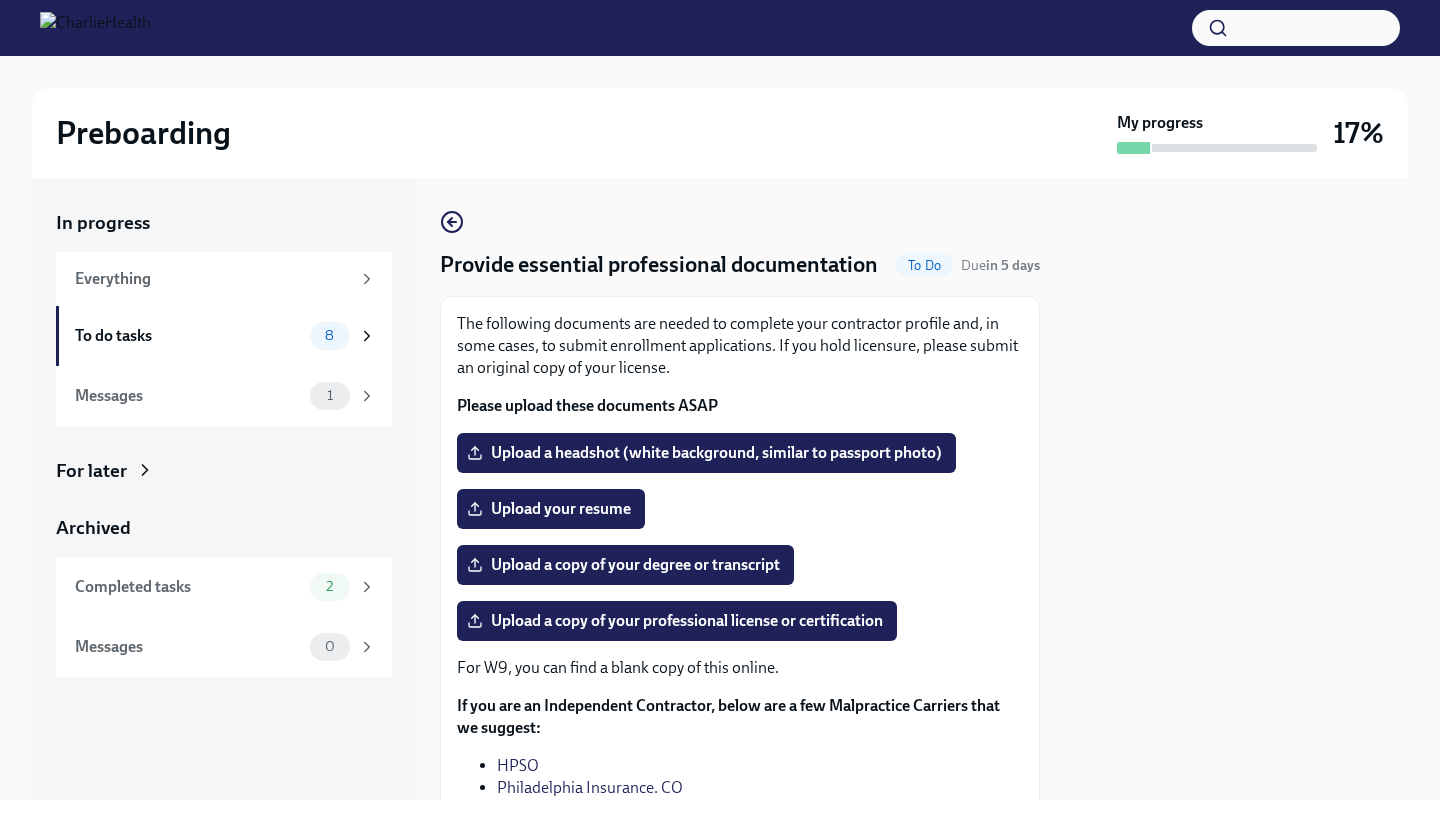 scroll, scrollTop: 0, scrollLeft: 0, axis: both 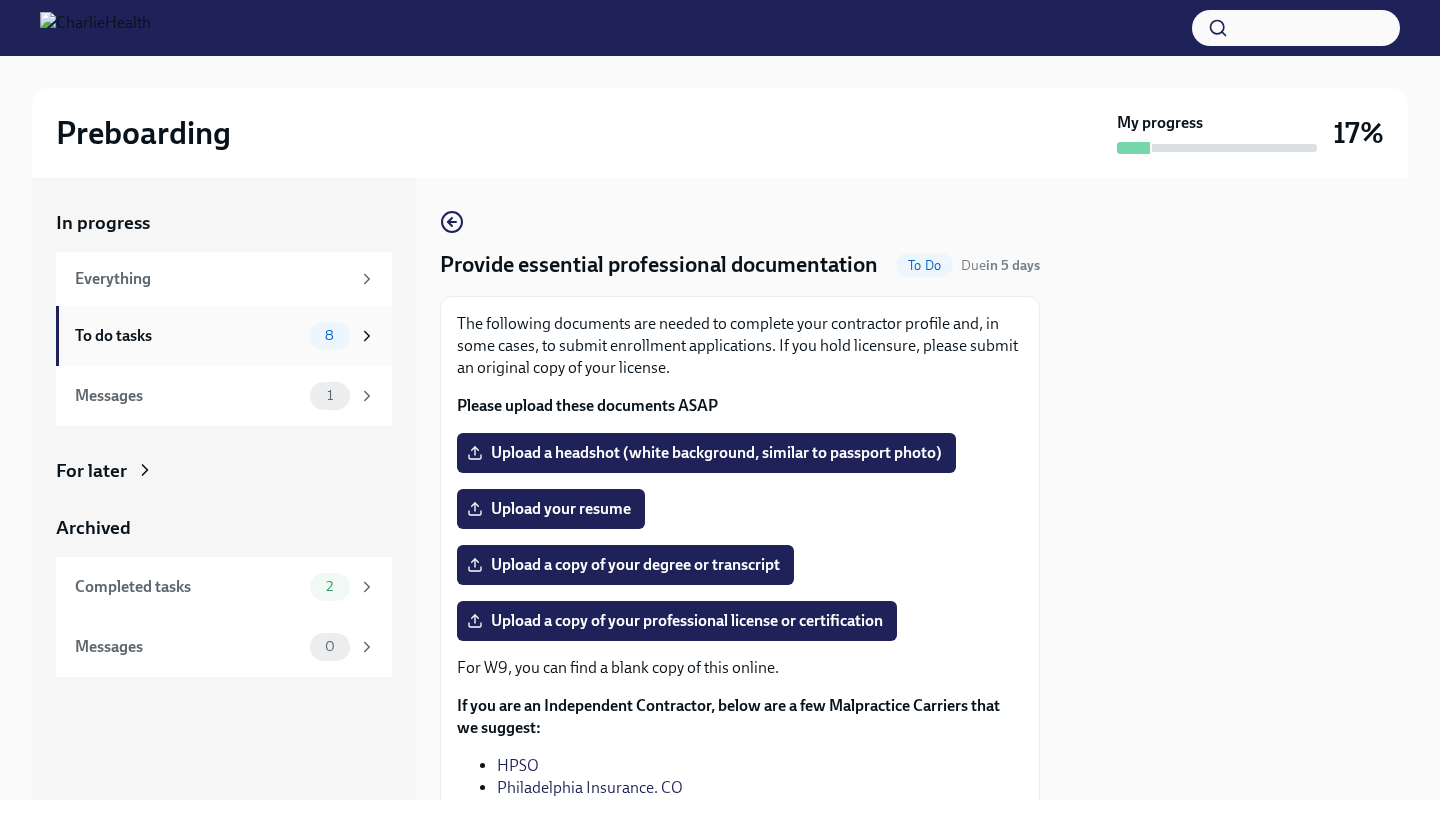 click on "To do tasks" at bounding box center (188, 336) 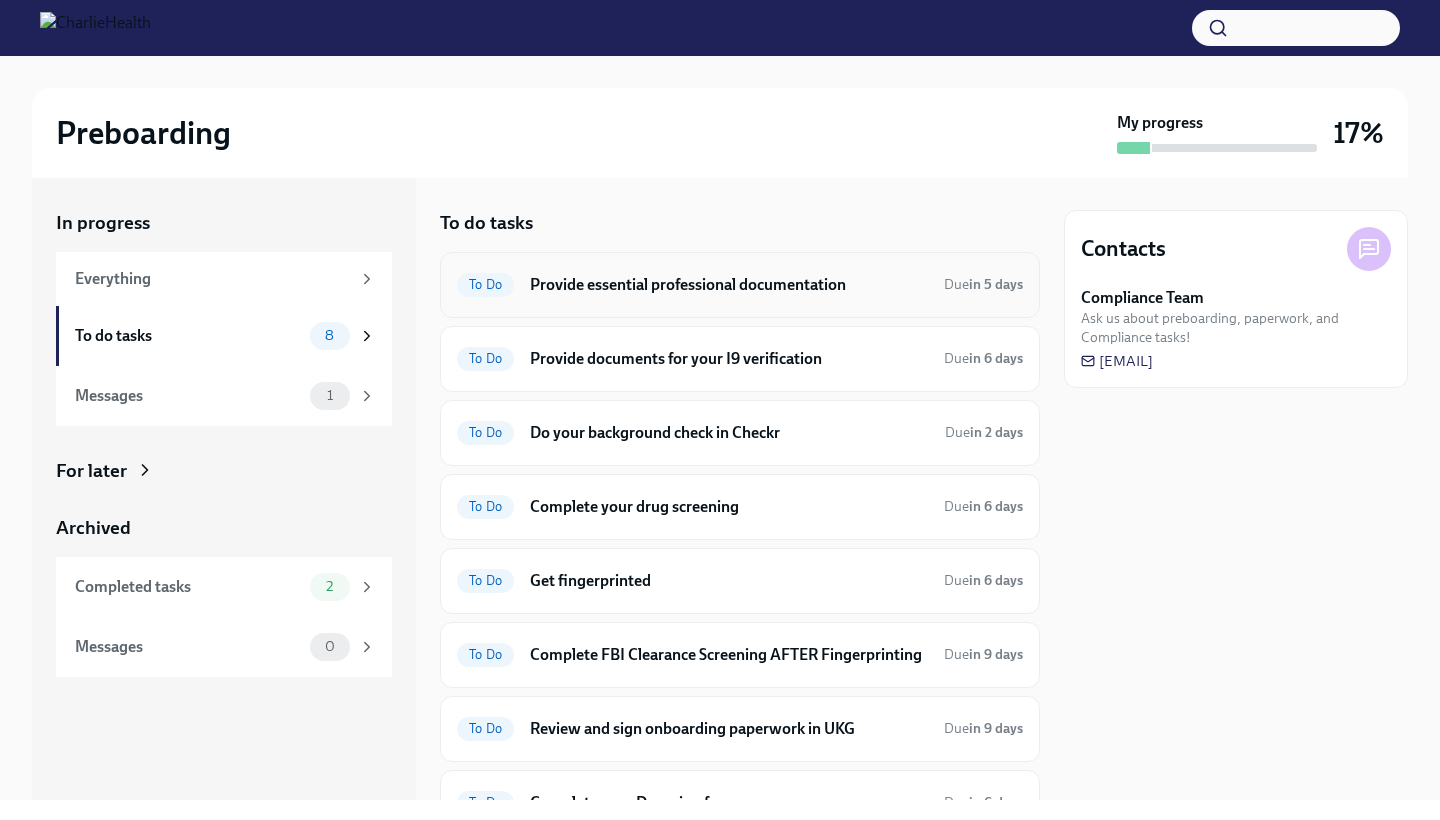 click on "Provide essential professional documentation" at bounding box center [729, 285] 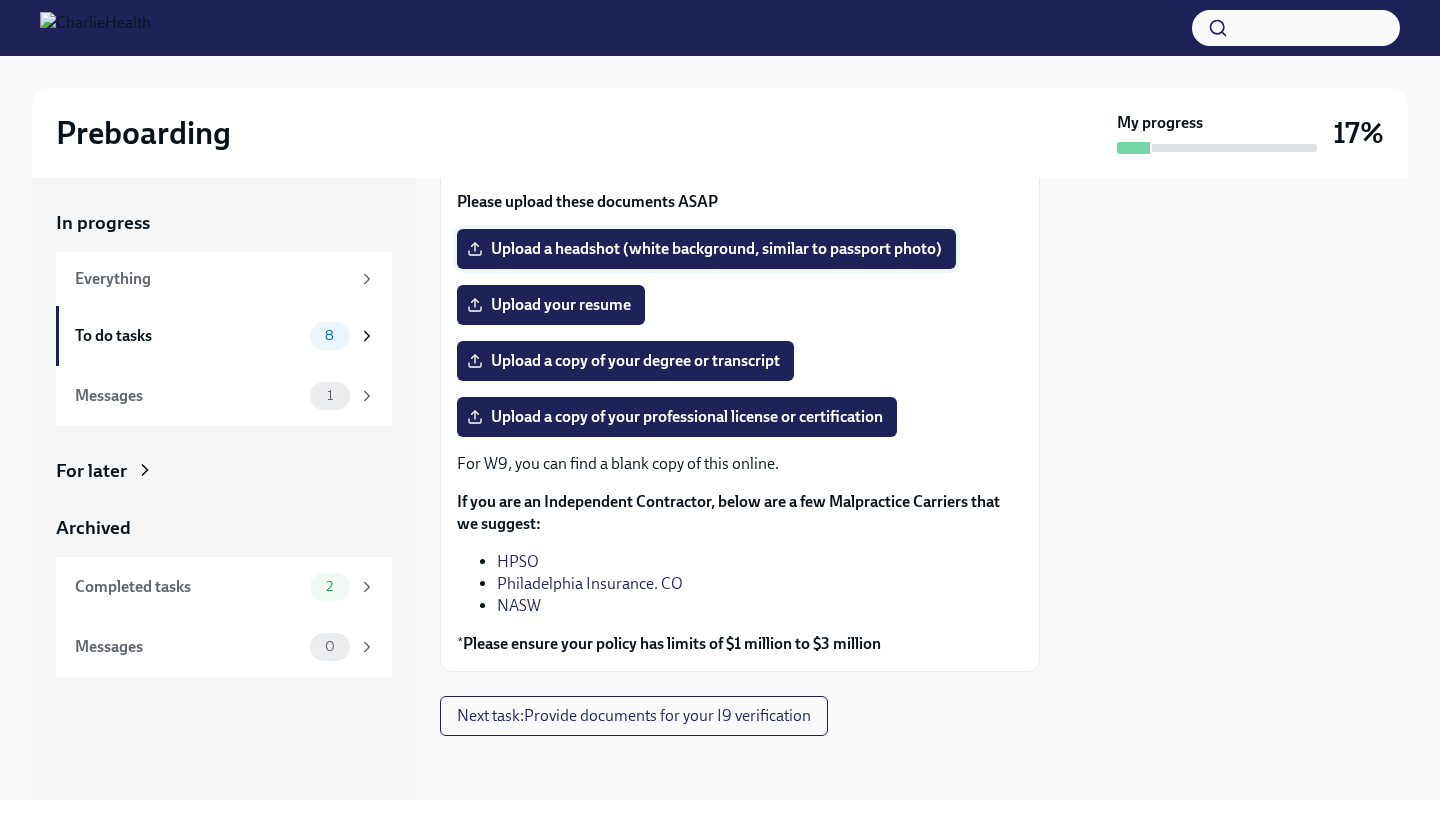 scroll, scrollTop: 204, scrollLeft: 0, axis: vertical 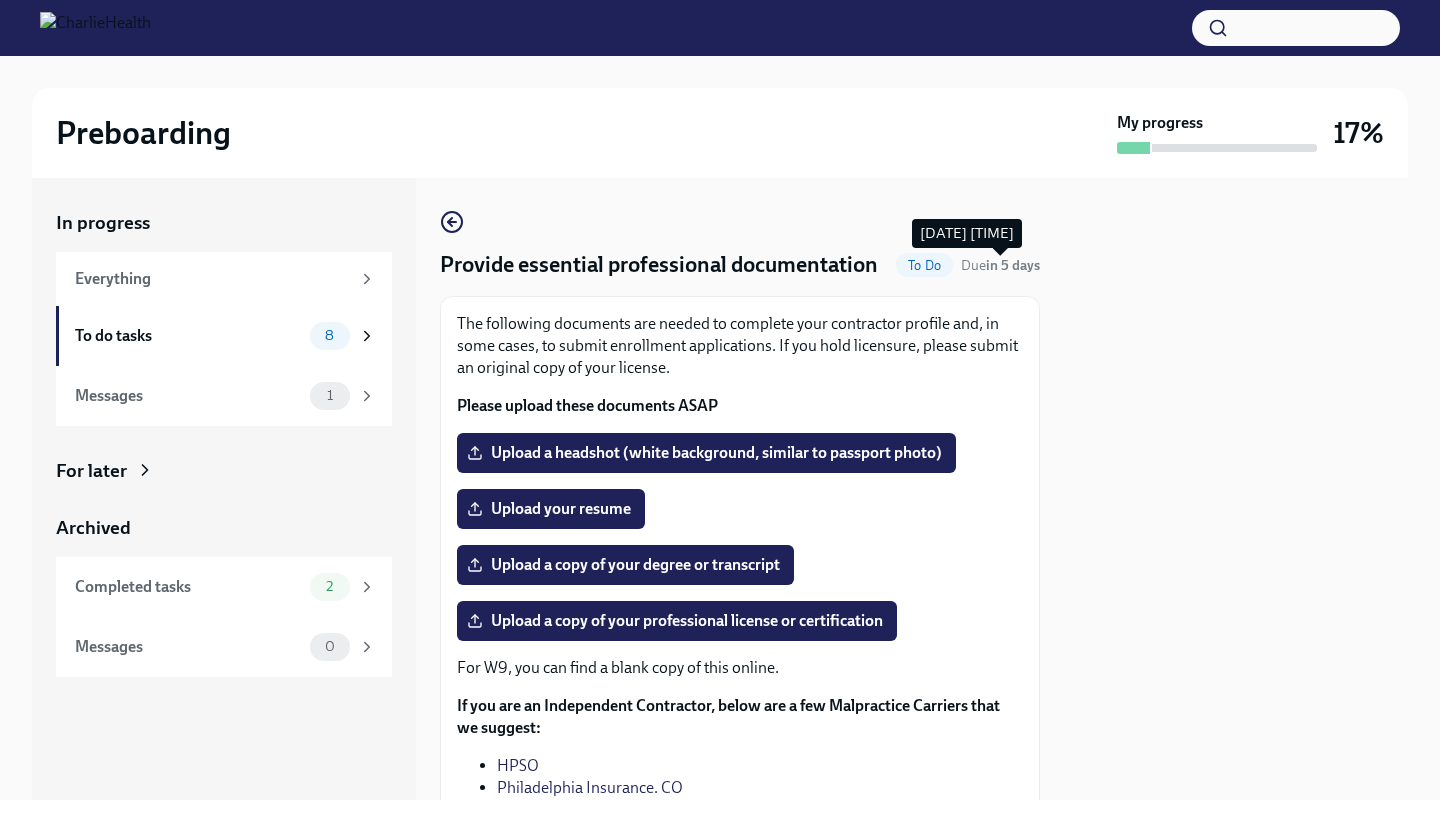 click on "Due  in 5 days" at bounding box center [1000, 265] 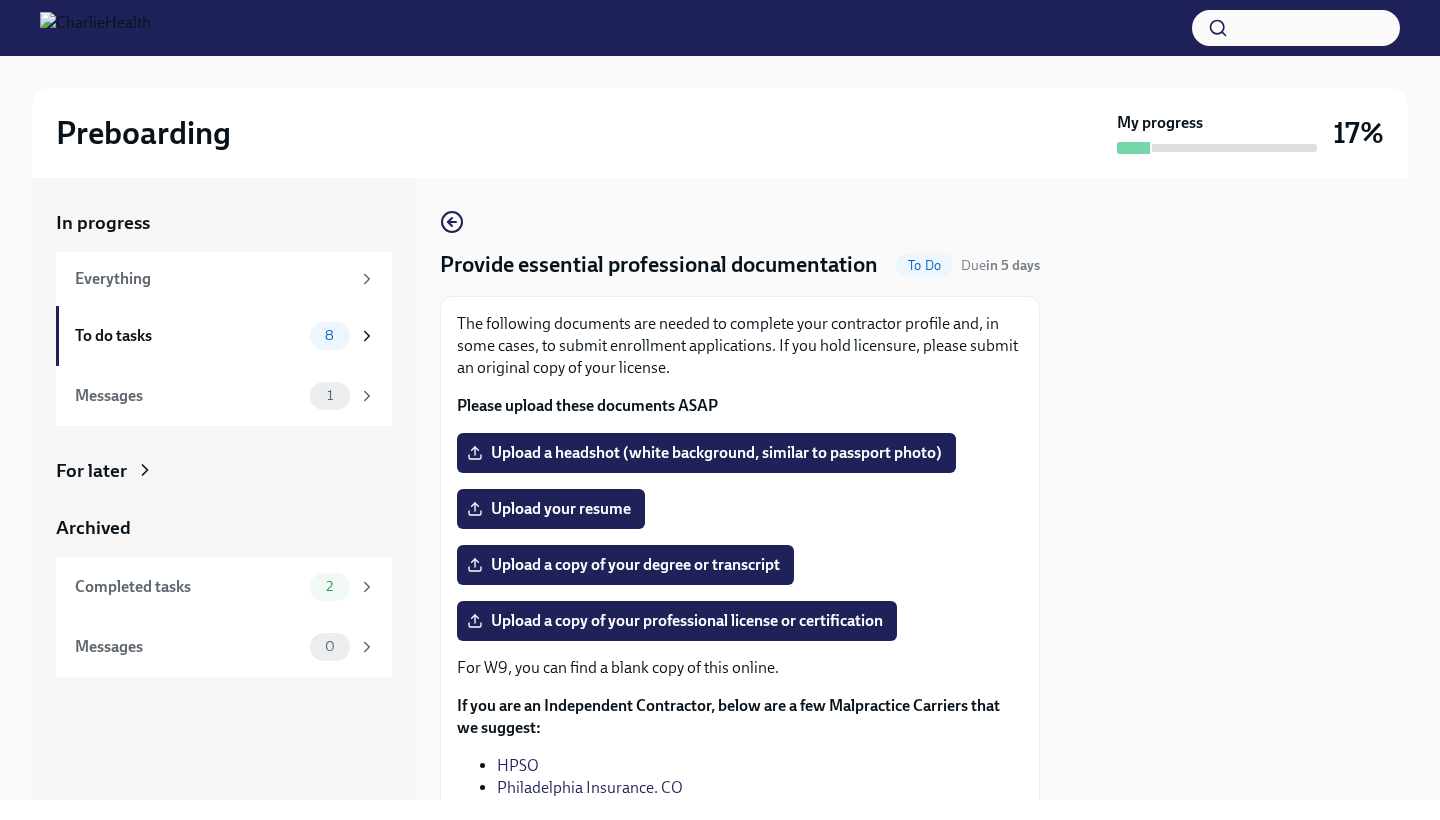 click at bounding box center [1236, 489] 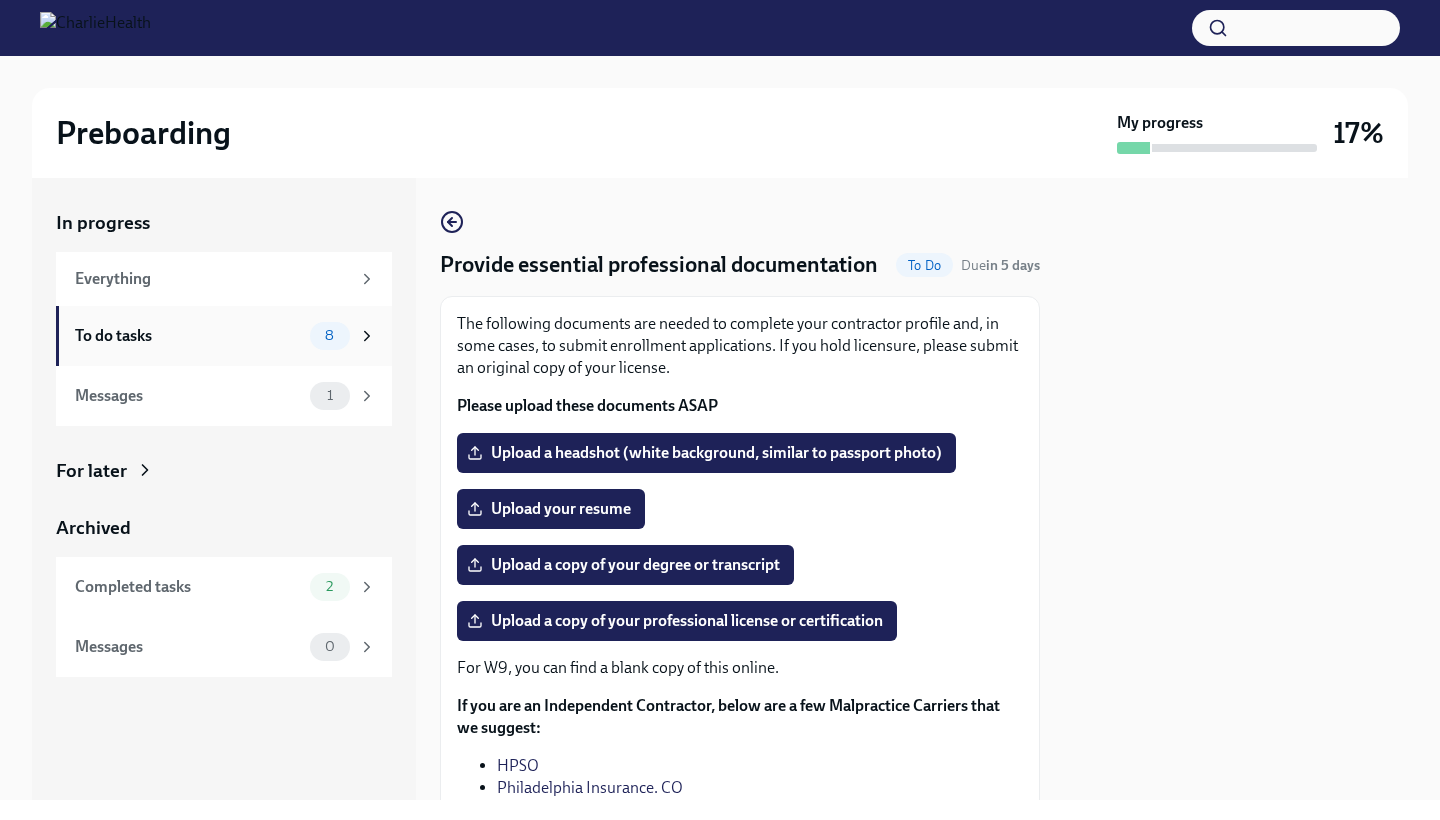 click on "To do tasks" at bounding box center (188, 336) 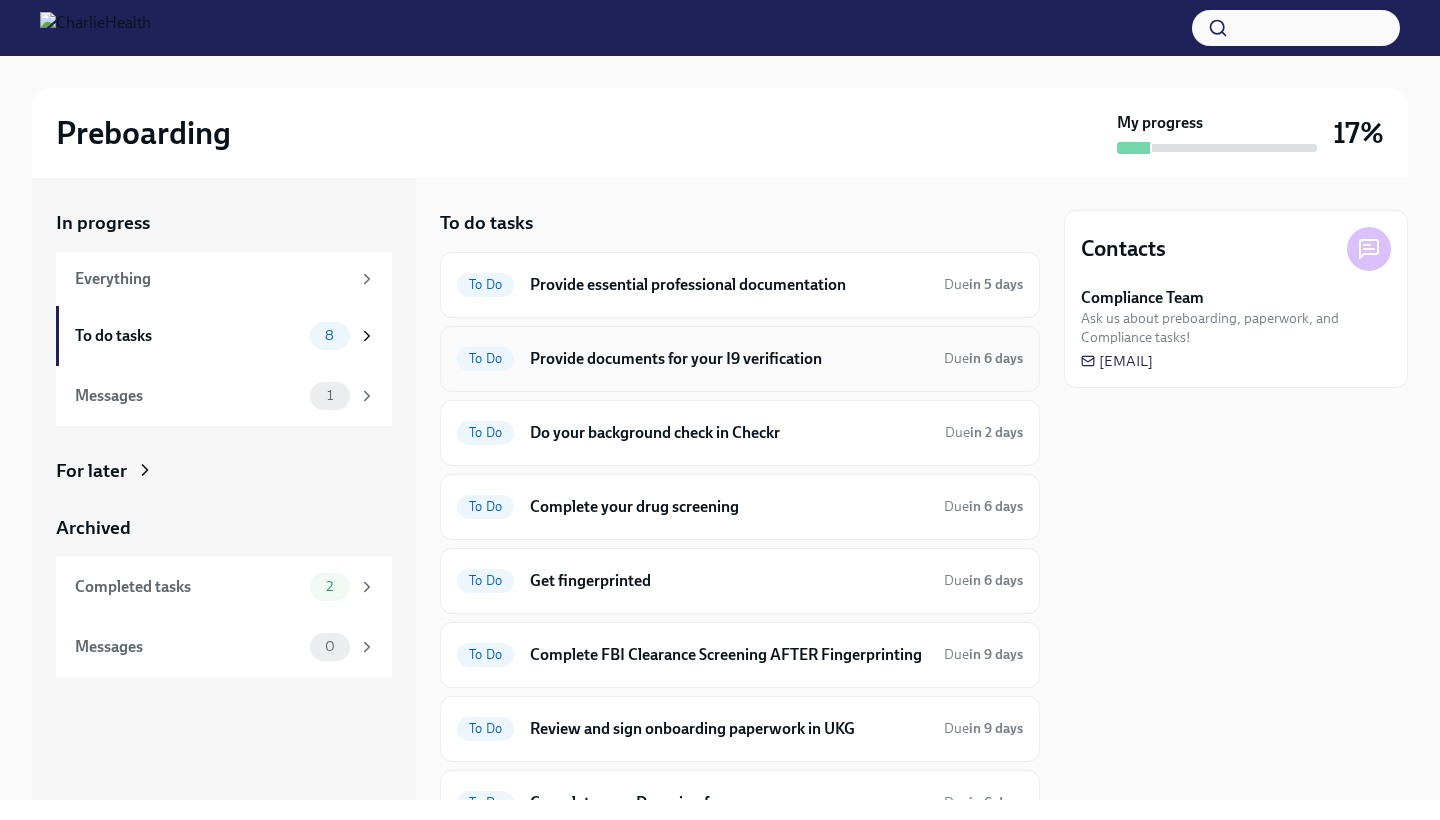 click on "Provide documents for your I9 verification" at bounding box center (729, 359) 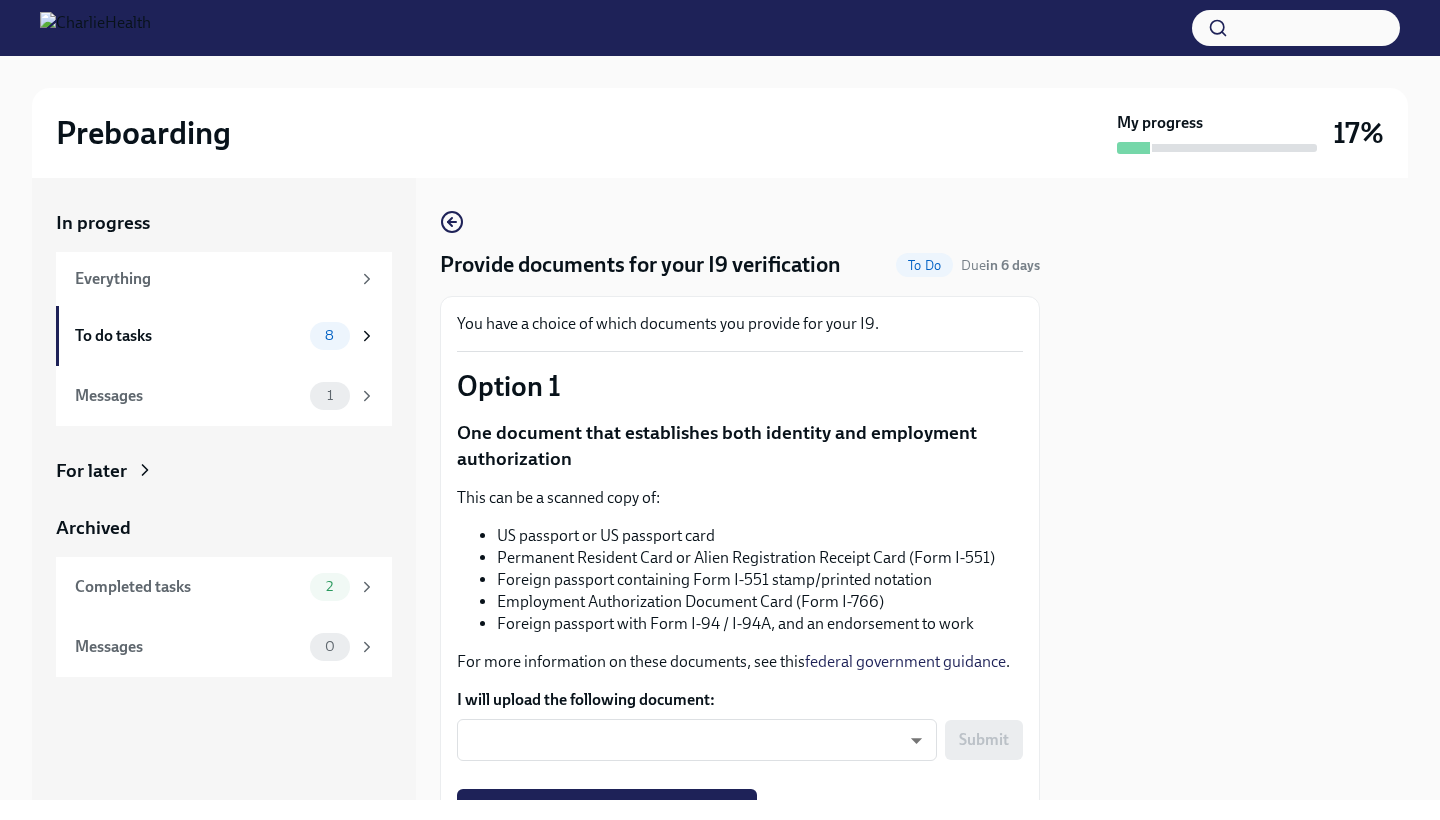 scroll, scrollTop: 0, scrollLeft: 0, axis: both 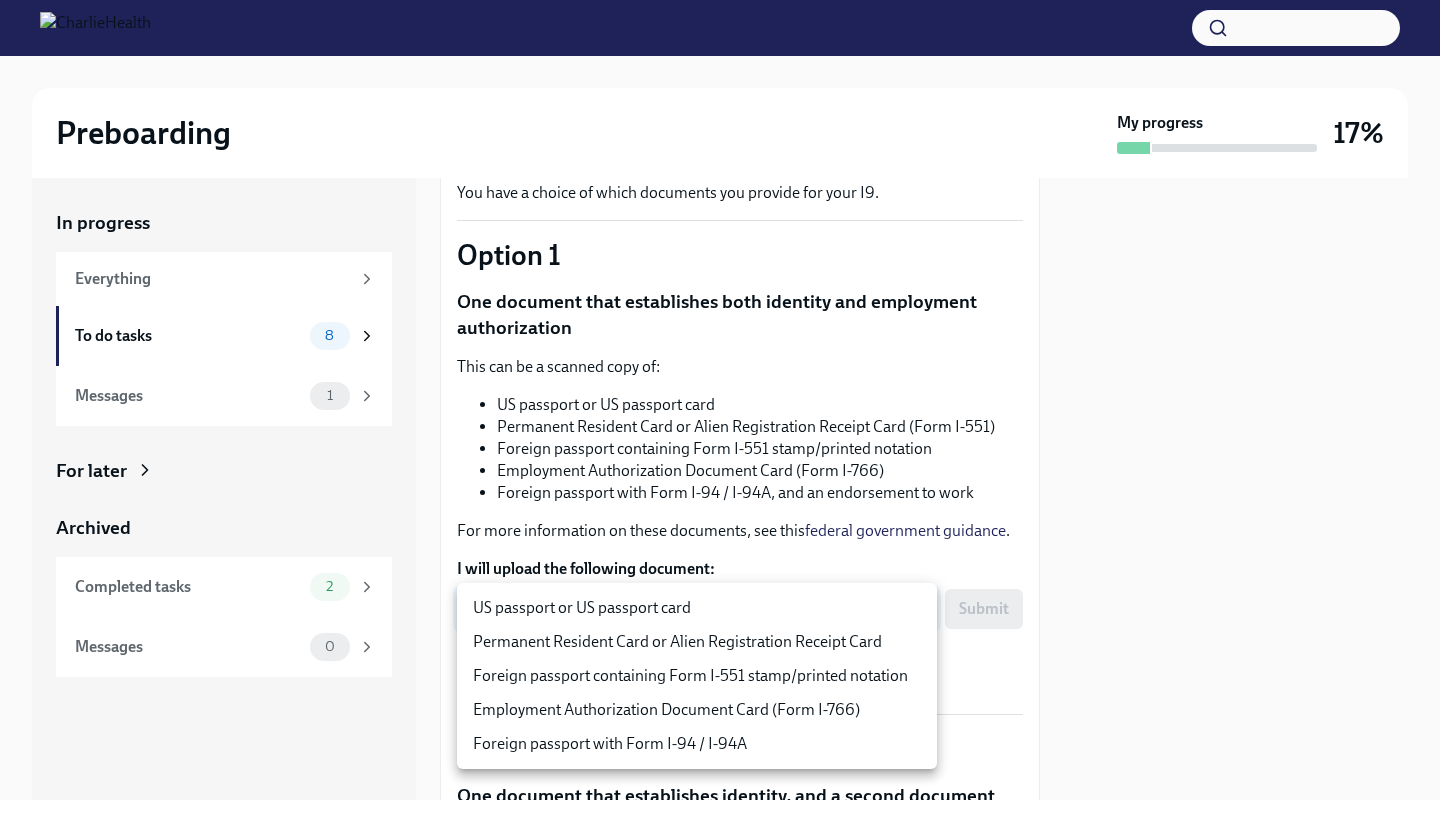 click on "Preboarding My progress 17% In progress Everything To do tasks 8 Messages 1 For later Archived Completed tasks 2 Messages 0 Provide documents for your I9 verification To Do Due  in 6 days You have a choice of which documents you provide for your I9. Option 1 One document that establishes both identity and employment authorization This can be a scanned copy of:
US passport or US passport card
Permanent Resident Card or Alien Registration Receipt Card (Form I-551)
Foreign passport containing Form I-551 stamp/printed notation
Employment Authorization Document Card (Form I-766)
Foreign passport with Form I-94 / I-94A, and an endorsement to work
For more information on these documents, see this  federal government guidance . I will upload the following document: ​ ​ Submit Upload one of these document types Option 2 One document that establishes identity, and a second document that establishes employment authorization Your  identity-establishing  document can be:" at bounding box center [720, 410] 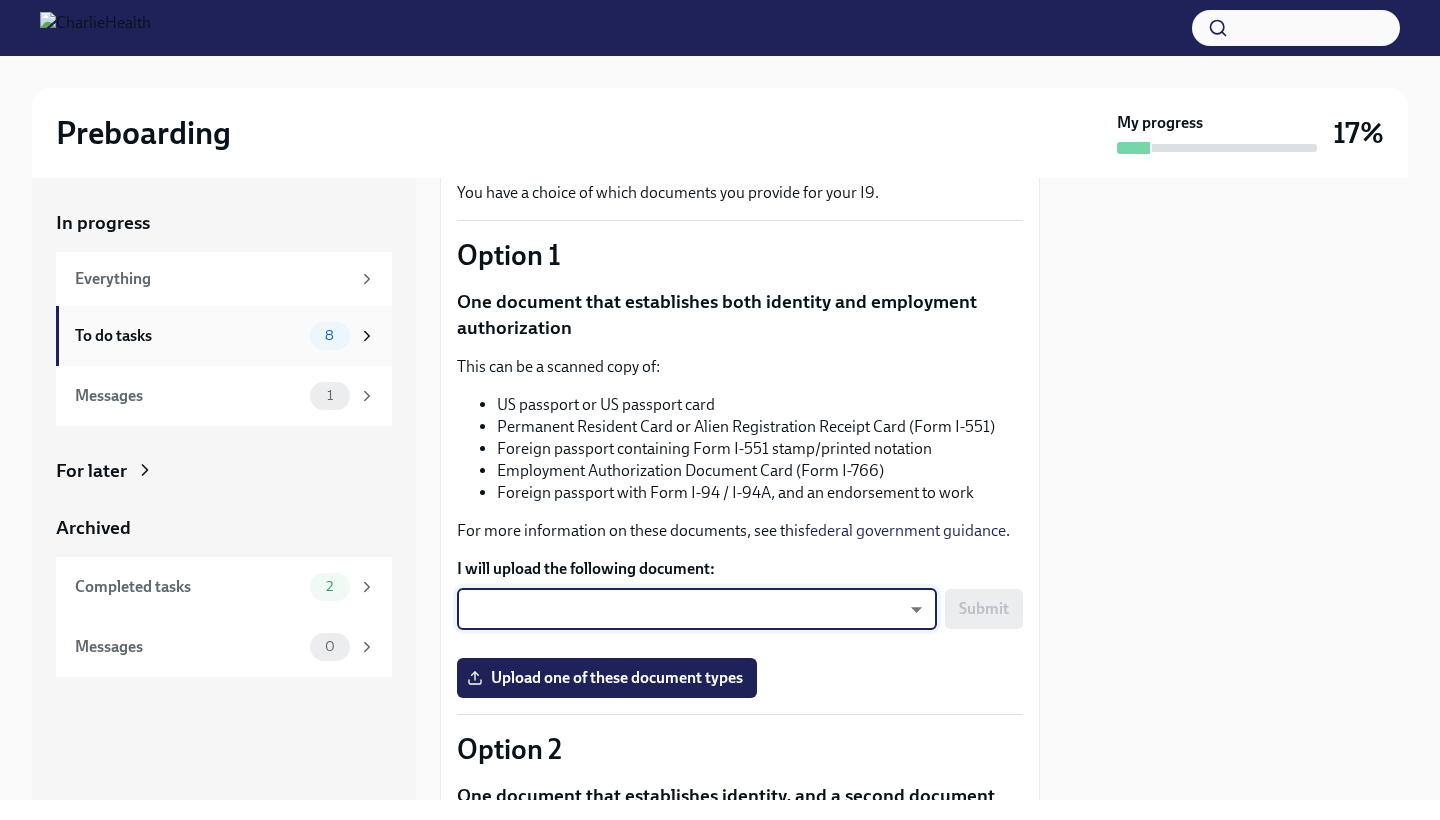 click on "To do tasks" at bounding box center (188, 336) 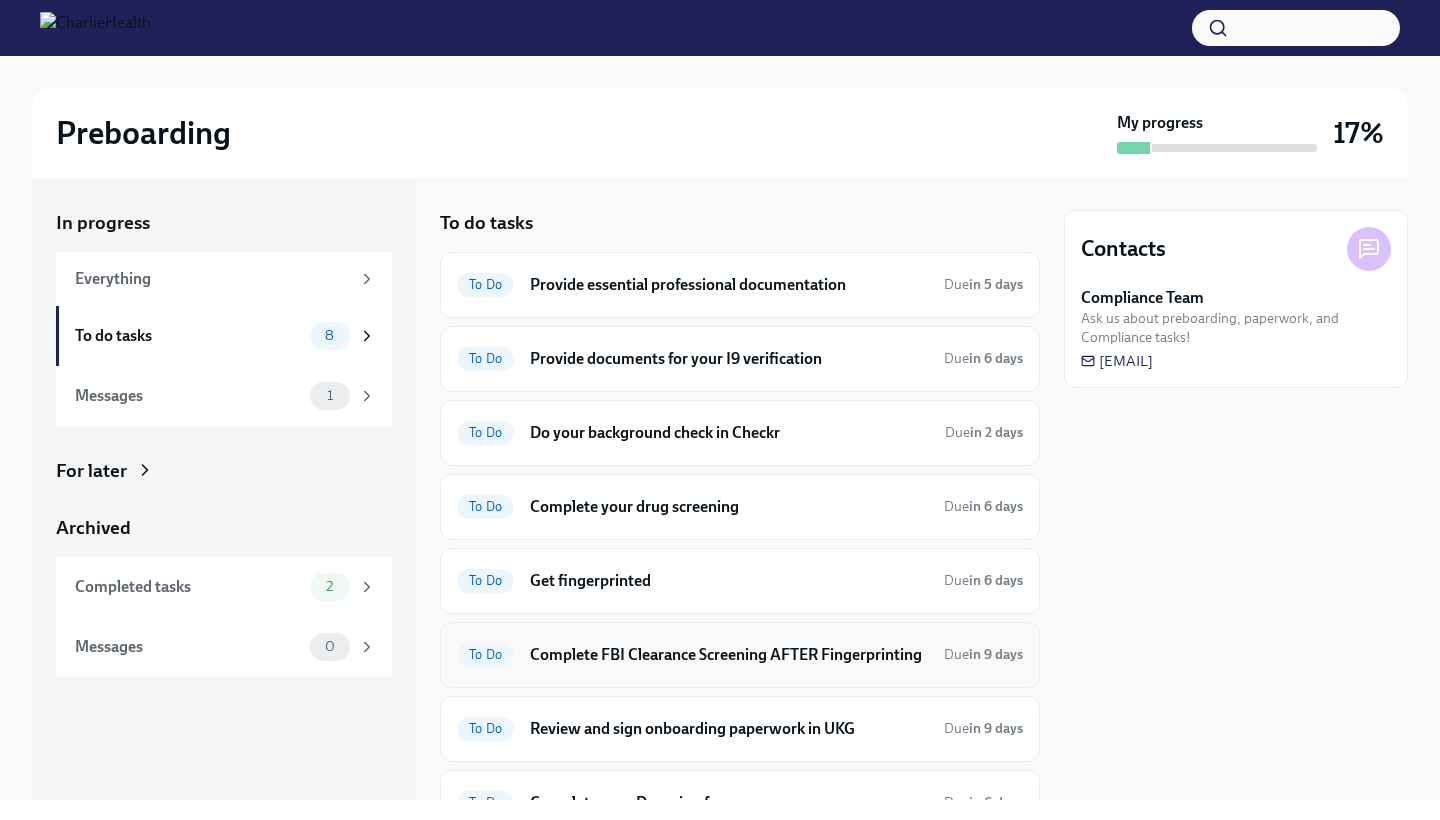 scroll, scrollTop: 0, scrollLeft: 0, axis: both 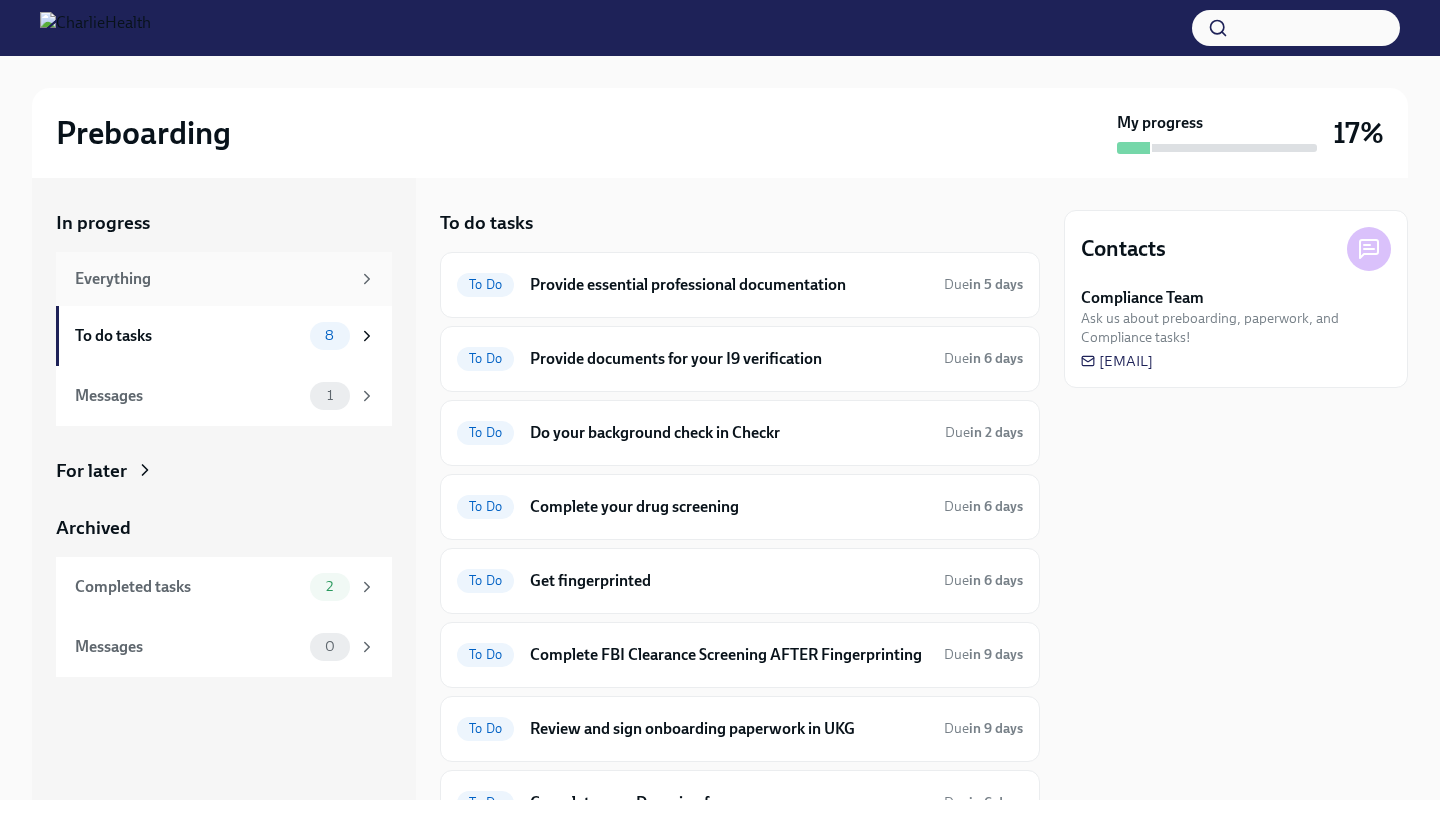click on "Everything" at bounding box center [224, 279] 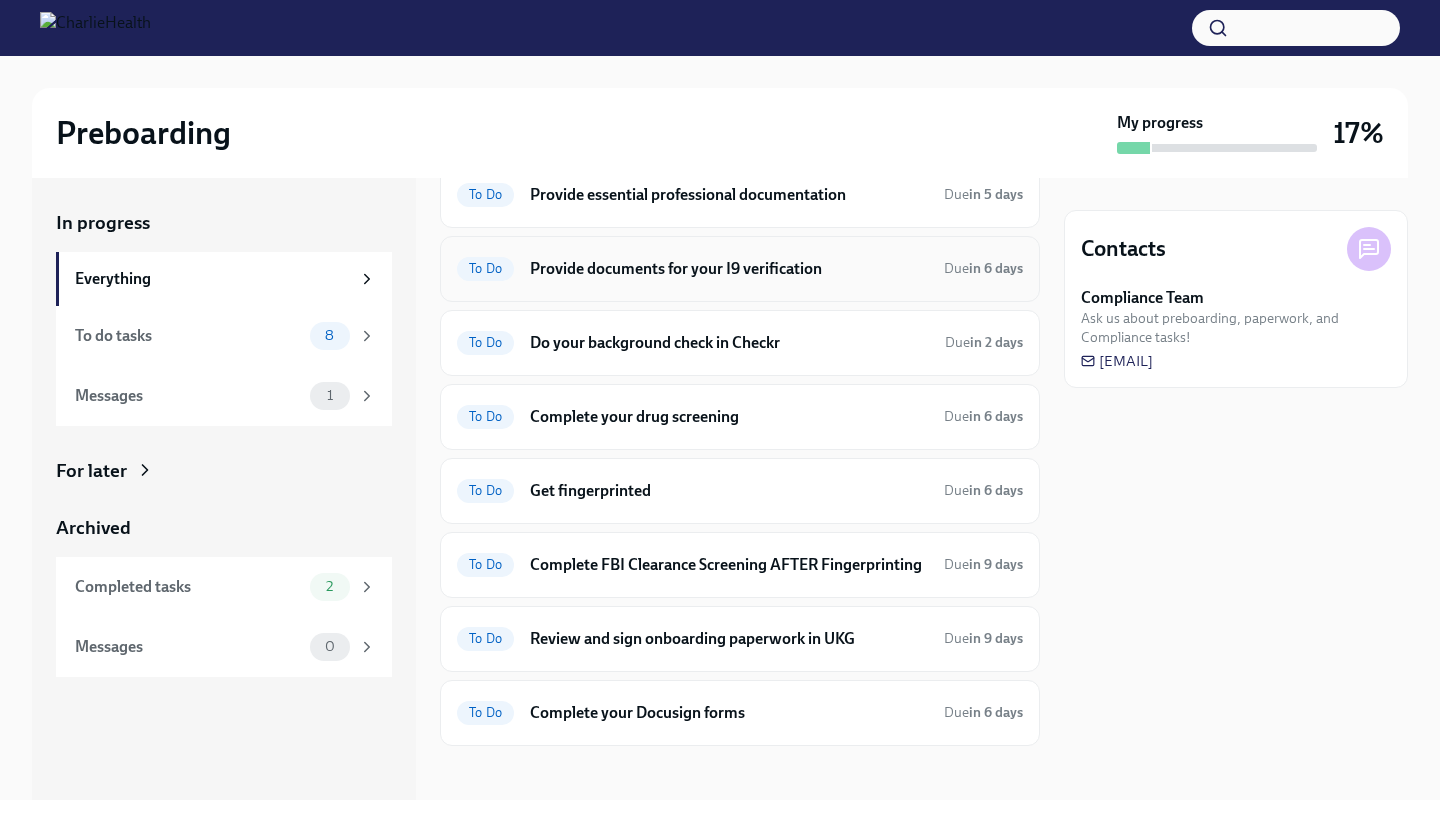 scroll, scrollTop: 269, scrollLeft: 0, axis: vertical 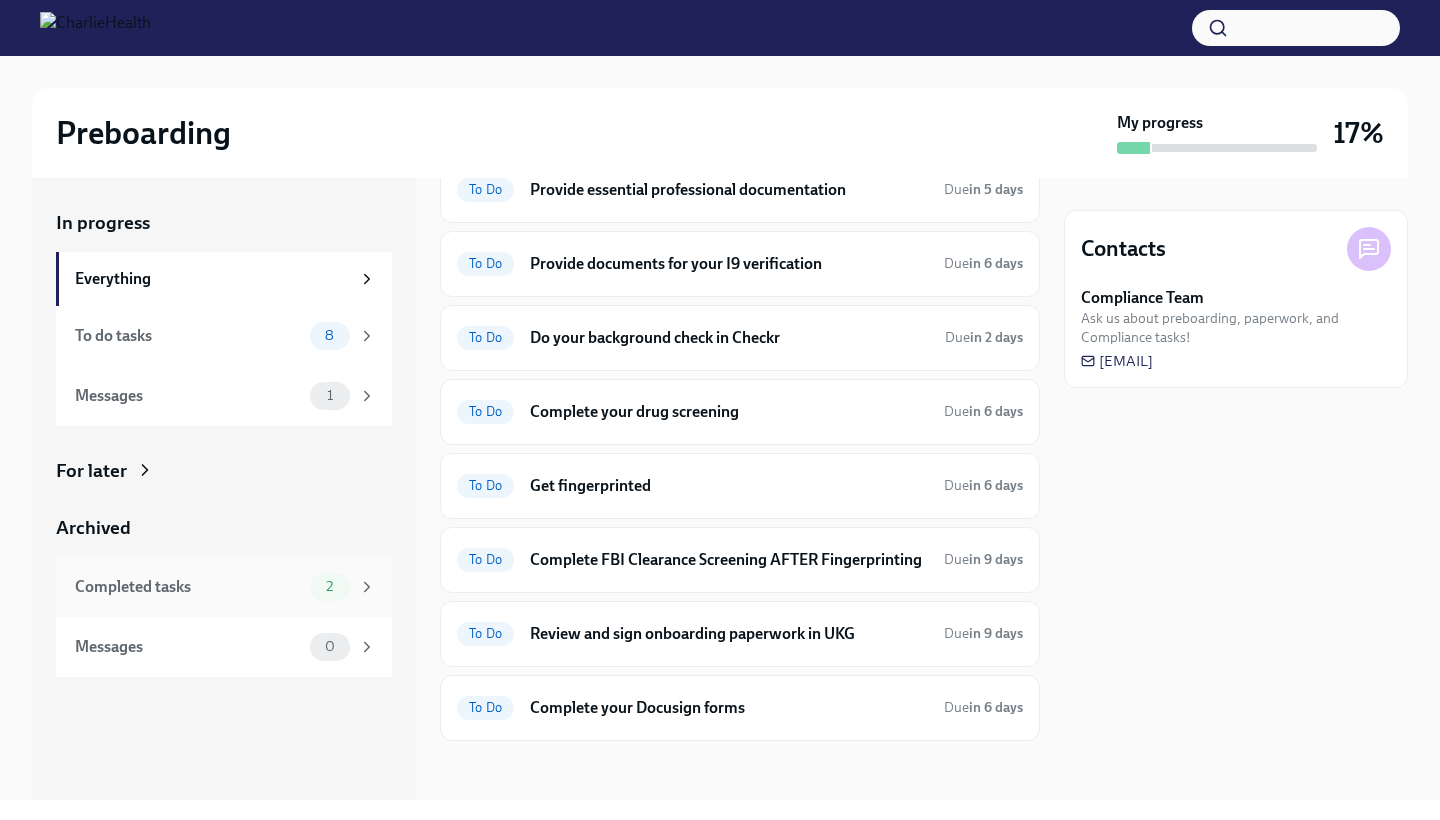 click on "Completed tasks" at bounding box center (188, 587) 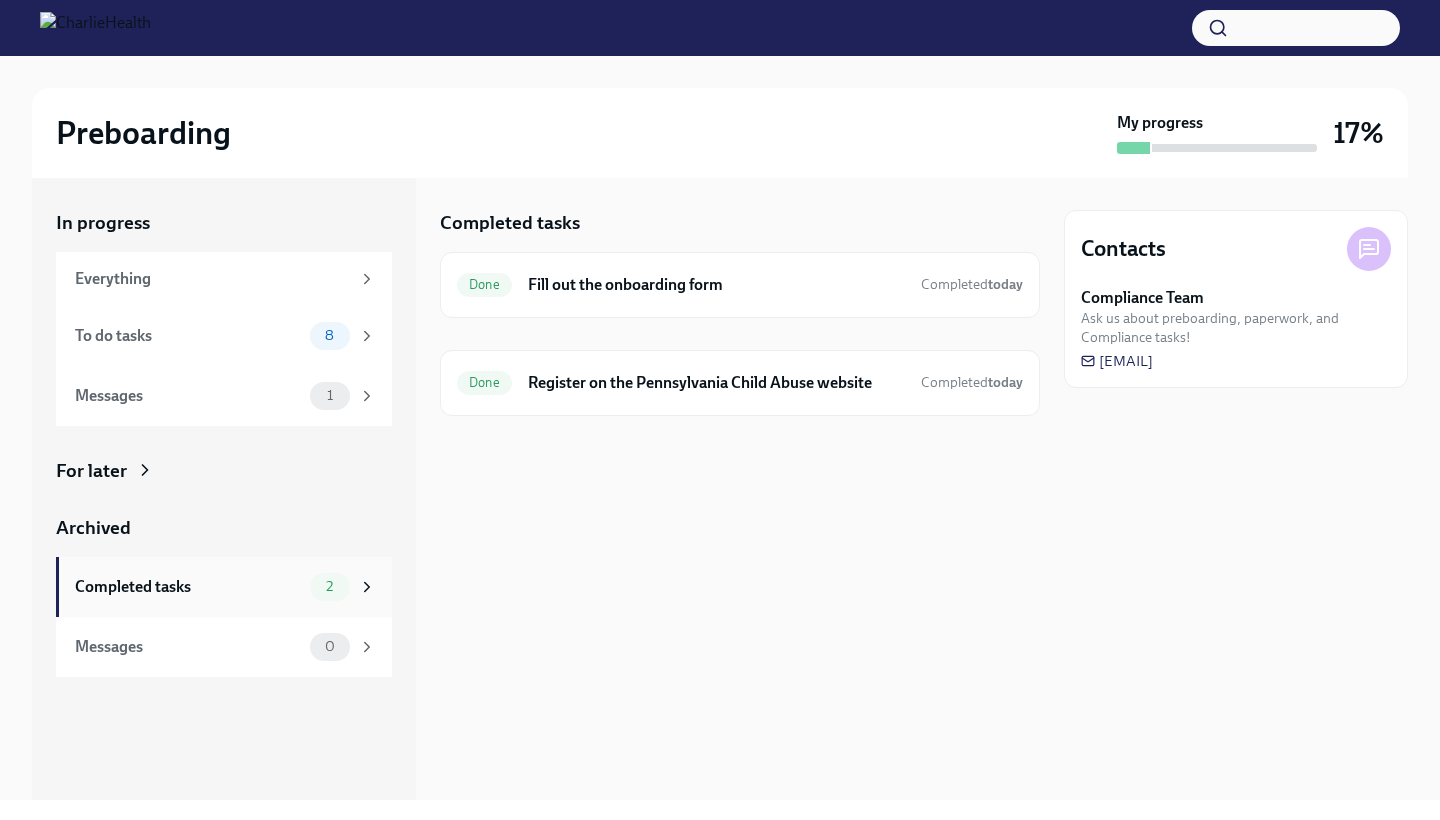 scroll, scrollTop: 0, scrollLeft: 0, axis: both 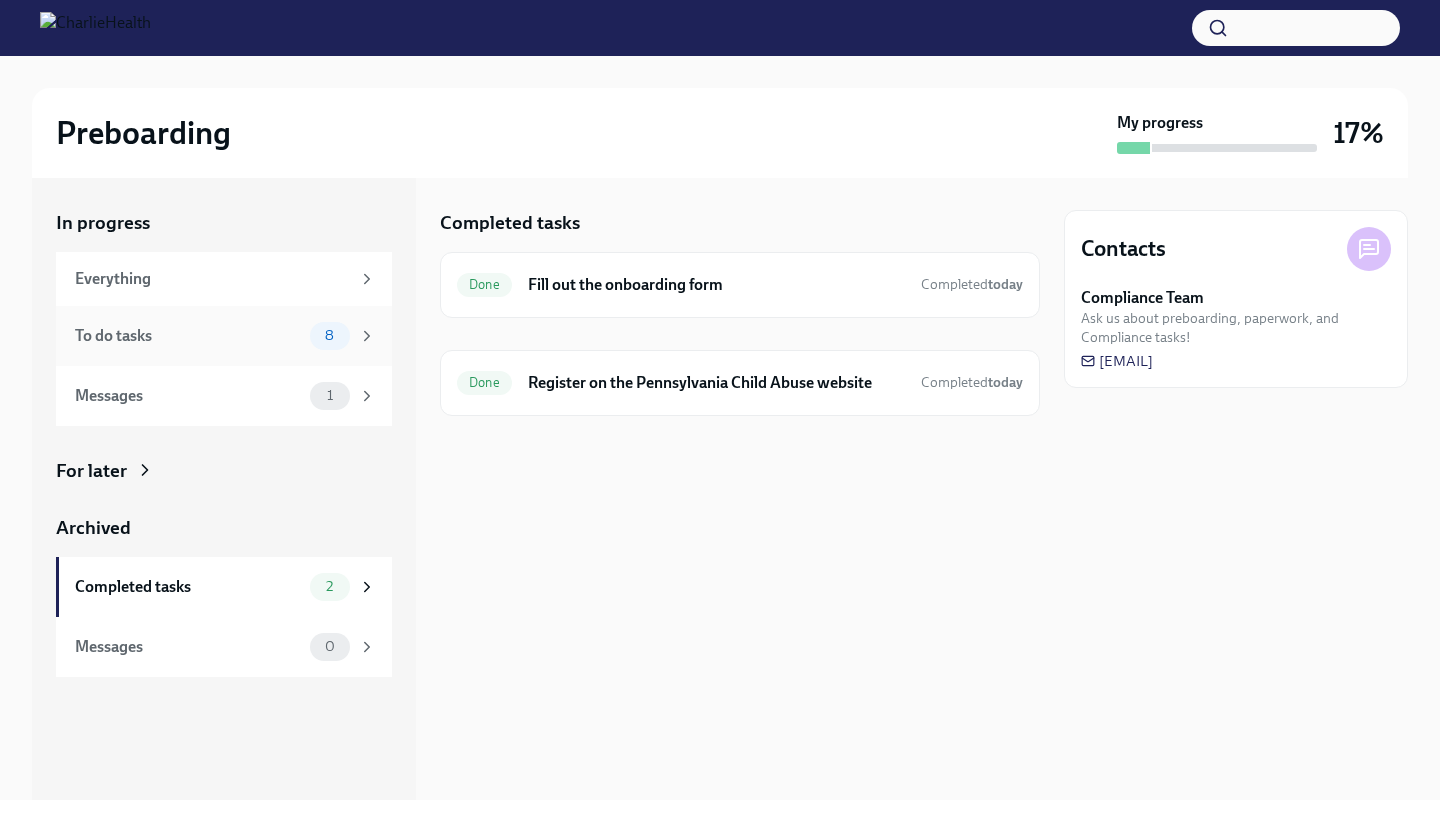 click on "To do tasks" at bounding box center (188, 336) 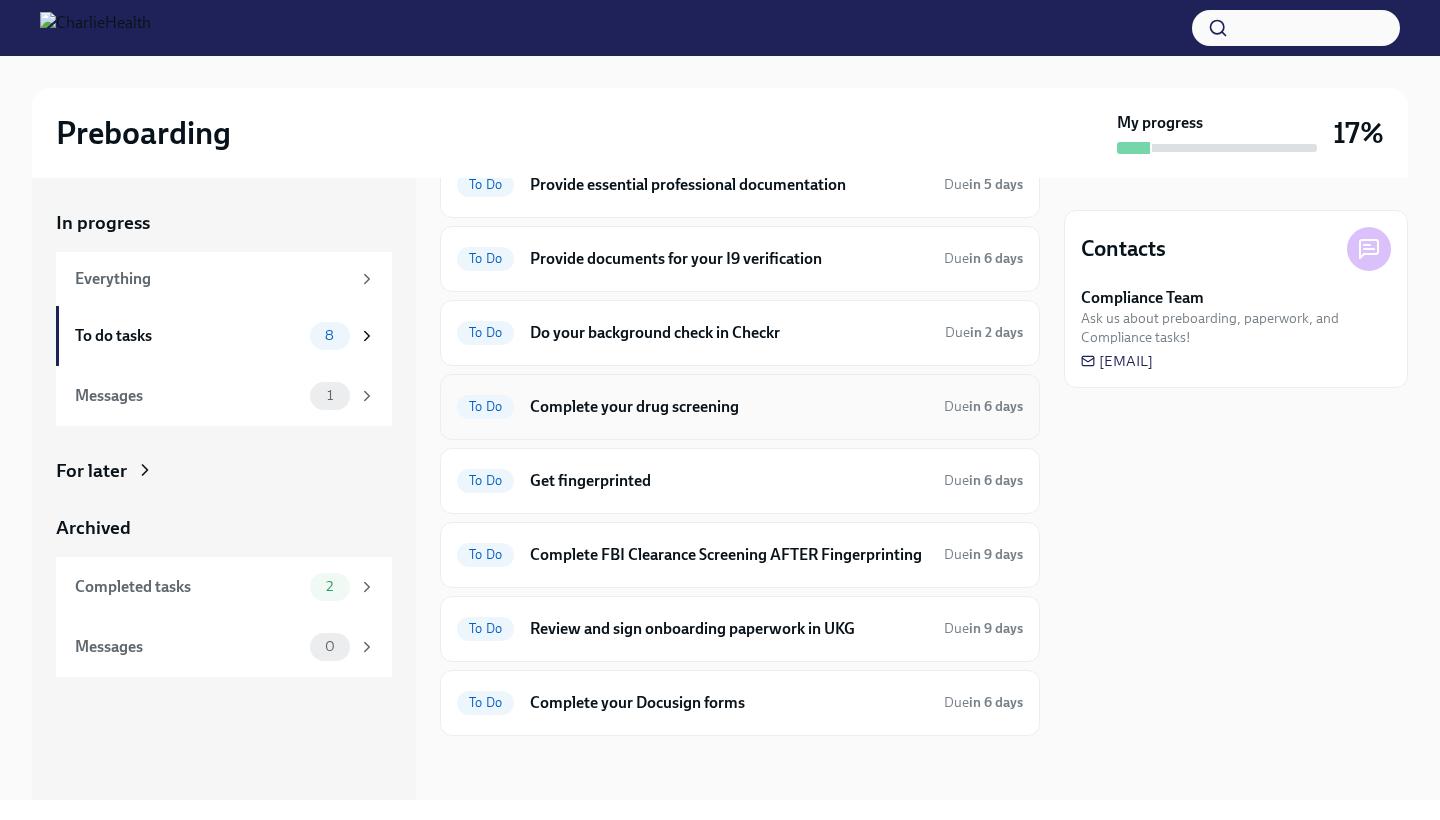 scroll, scrollTop: 99, scrollLeft: 0, axis: vertical 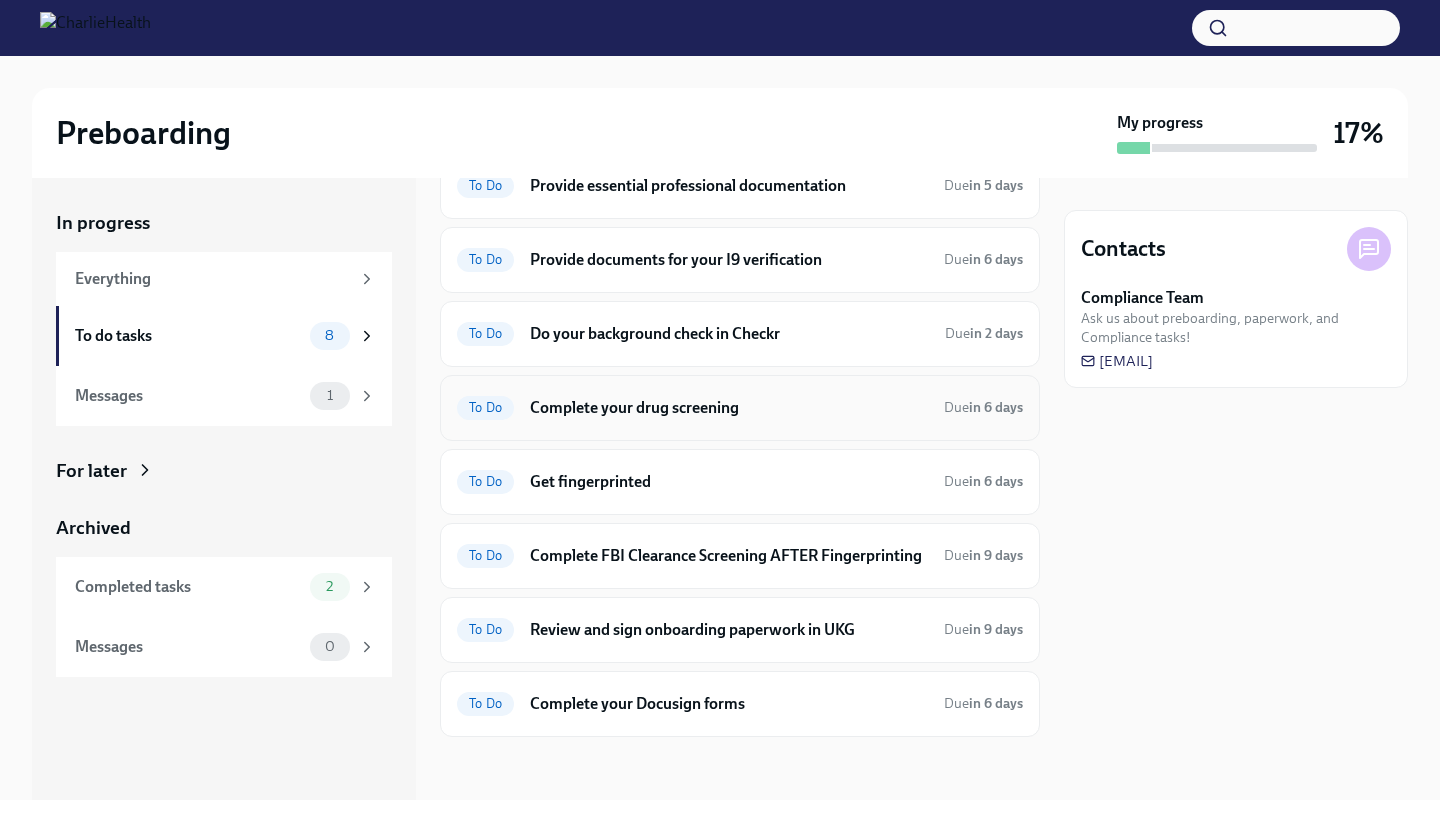 click on "Complete your drug screening" at bounding box center (729, 408) 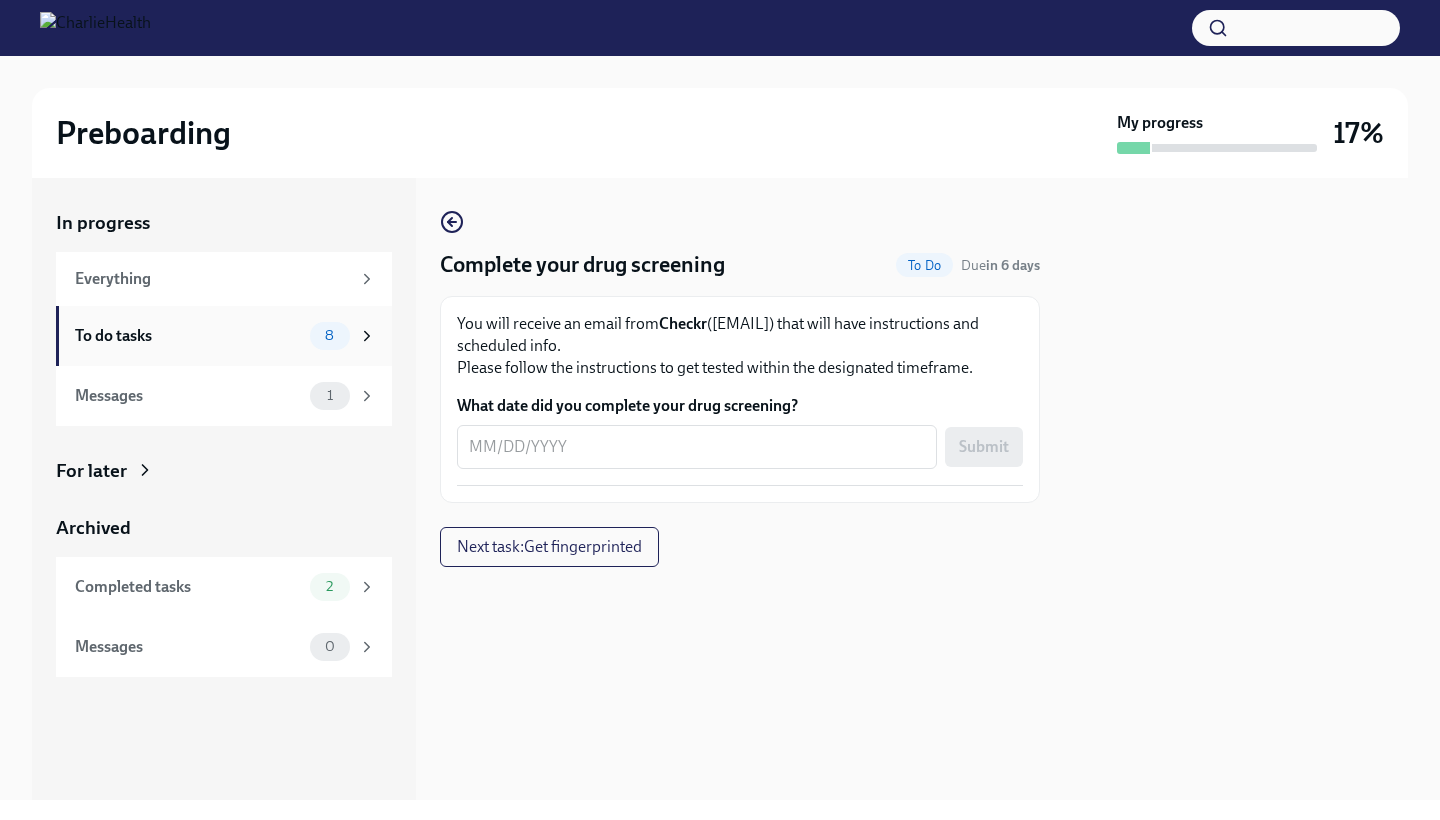 click on "To do tasks" at bounding box center [188, 336] 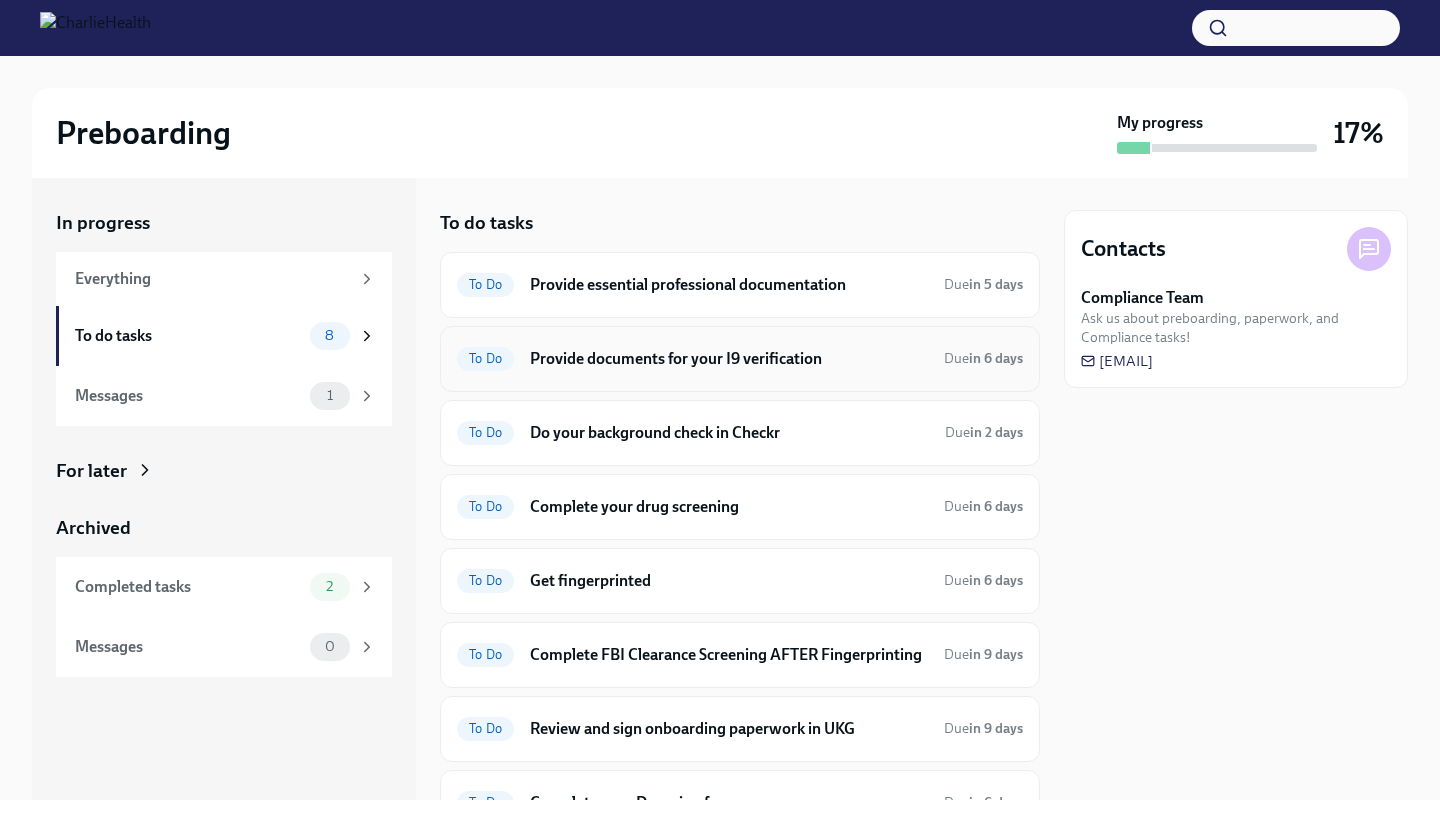 scroll, scrollTop: 0, scrollLeft: 0, axis: both 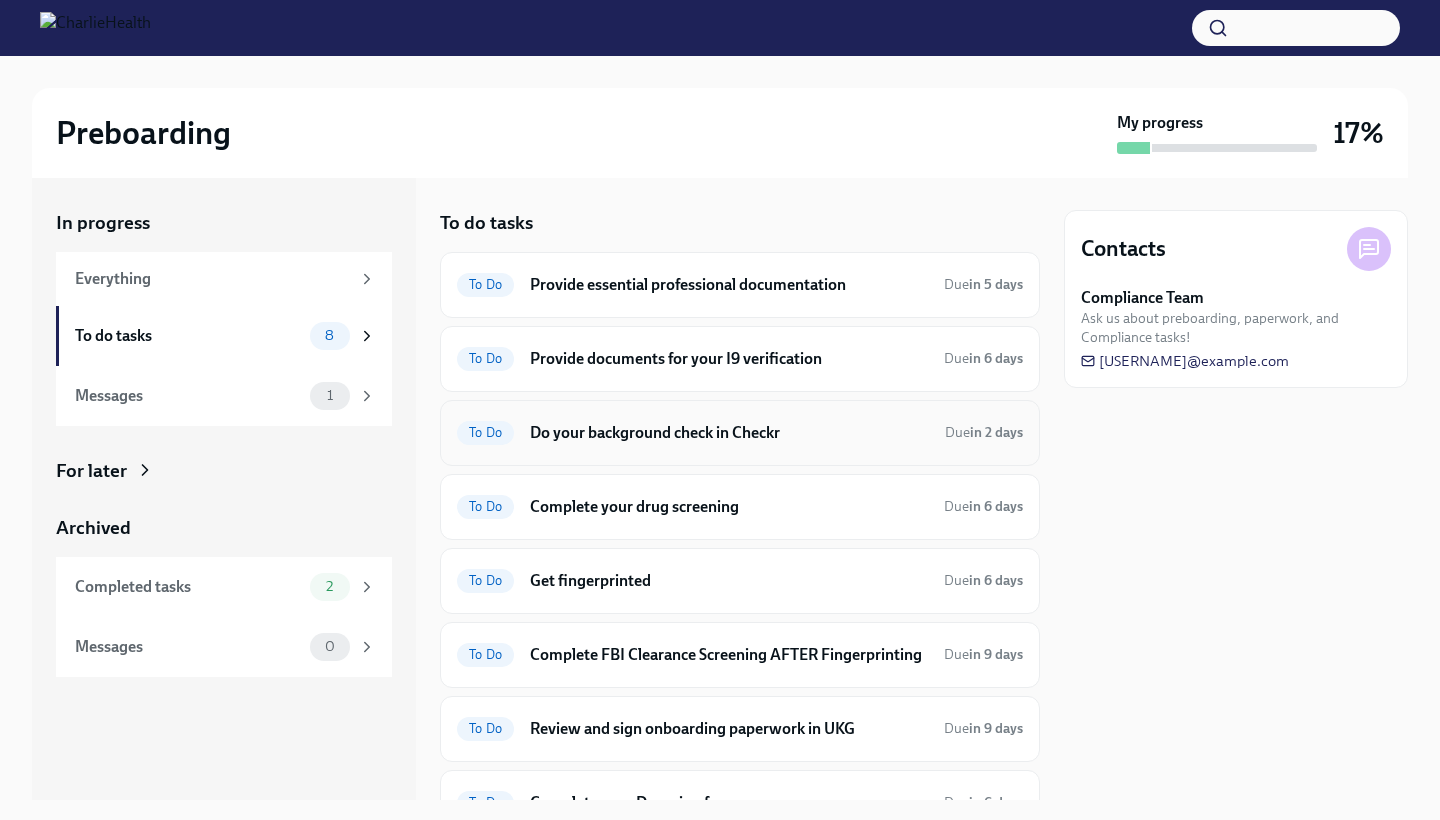 click on "Do your background check in Checkr" at bounding box center [729, 433] 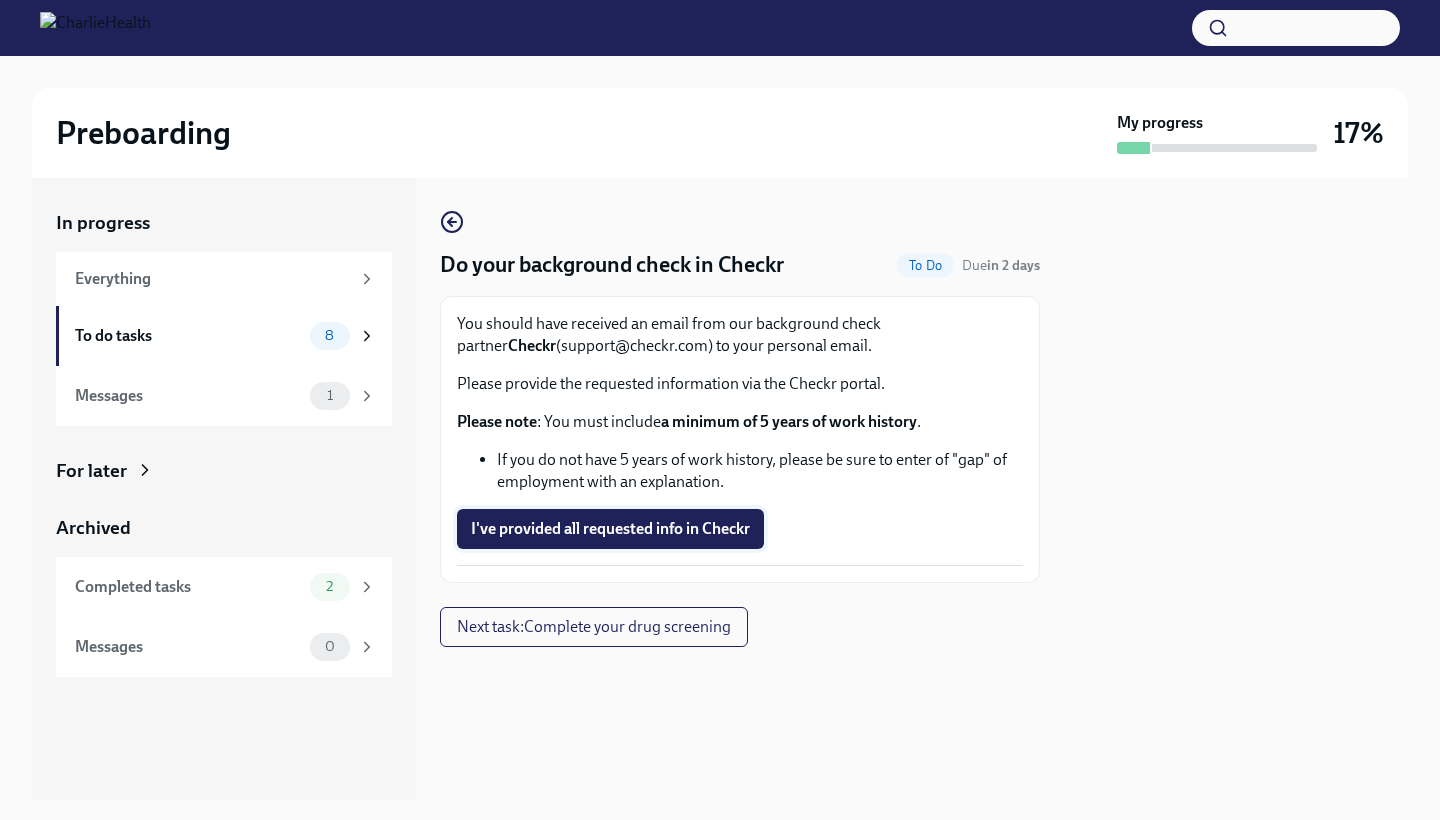 click on "I've provided all requested info in Checkr" at bounding box center [610, 529] 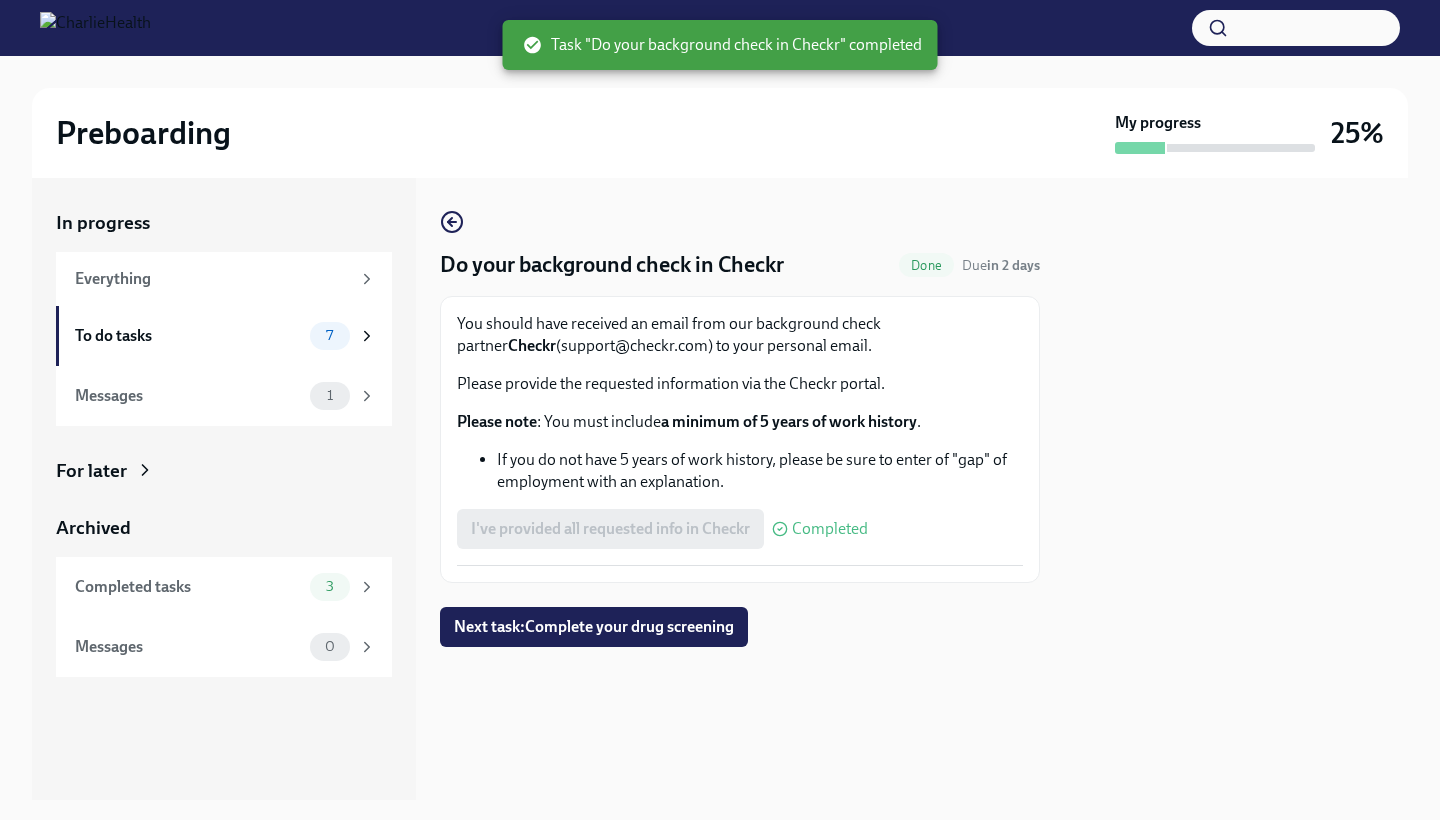 scroll, scrollTop: 0, scrollLeft: 0, axis: both 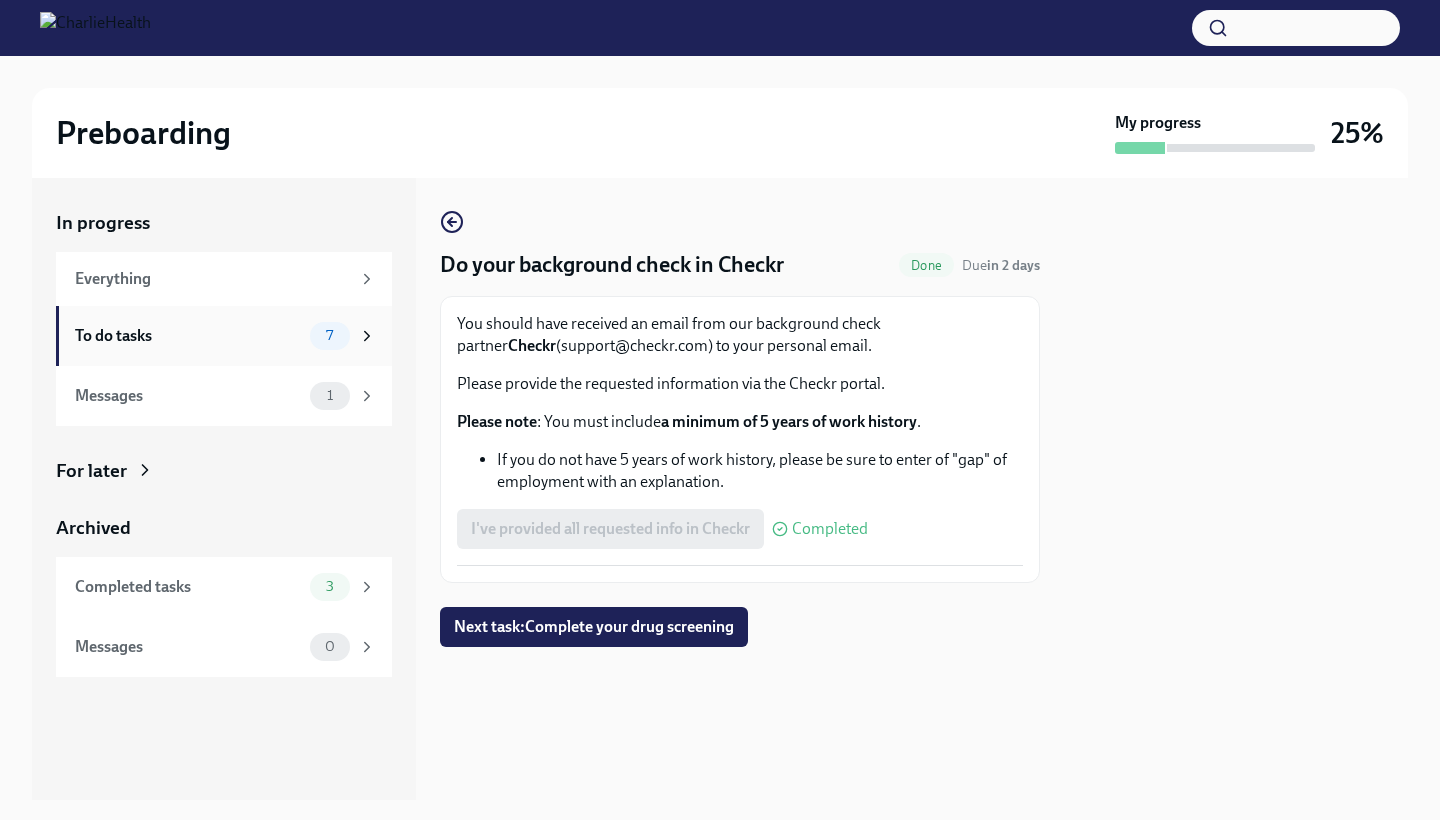 click on "To do tasks 7" at bounding box center (224, 336) 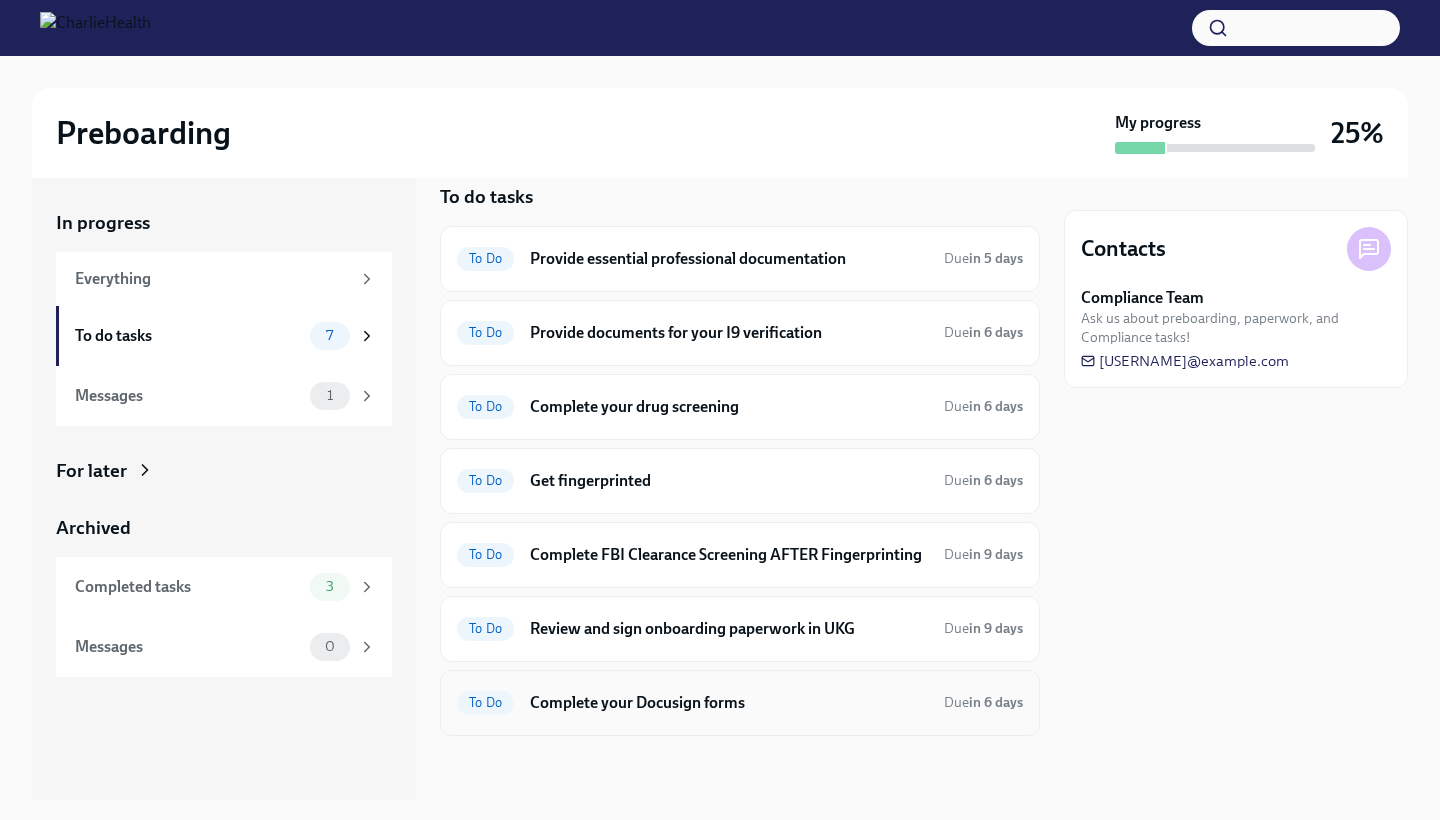 scroll, scrollTop: 25, scrollLeft: 0, axis: vertical 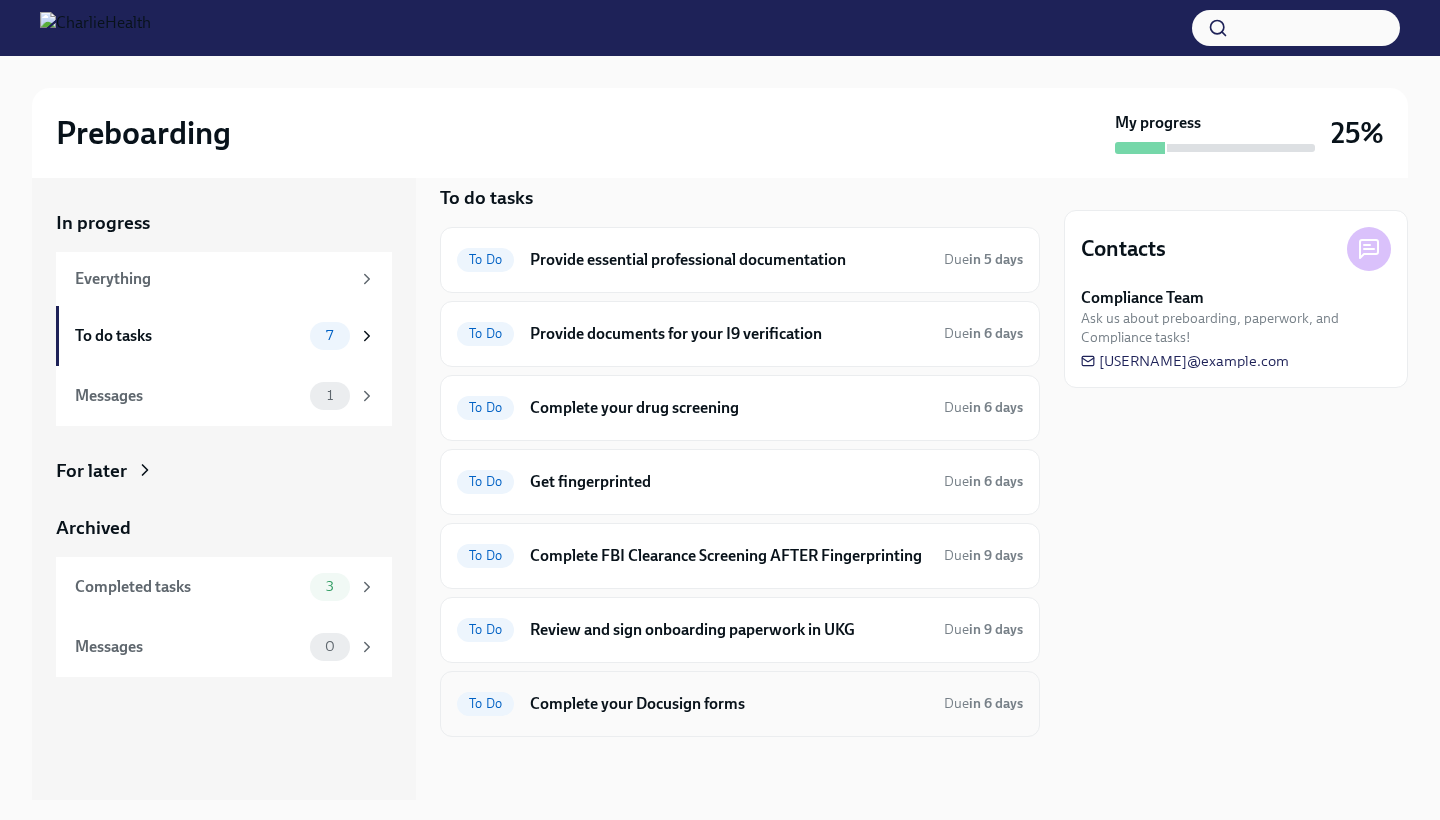 click on "Complete your Docusign forms" at bounding box center [729, 704] 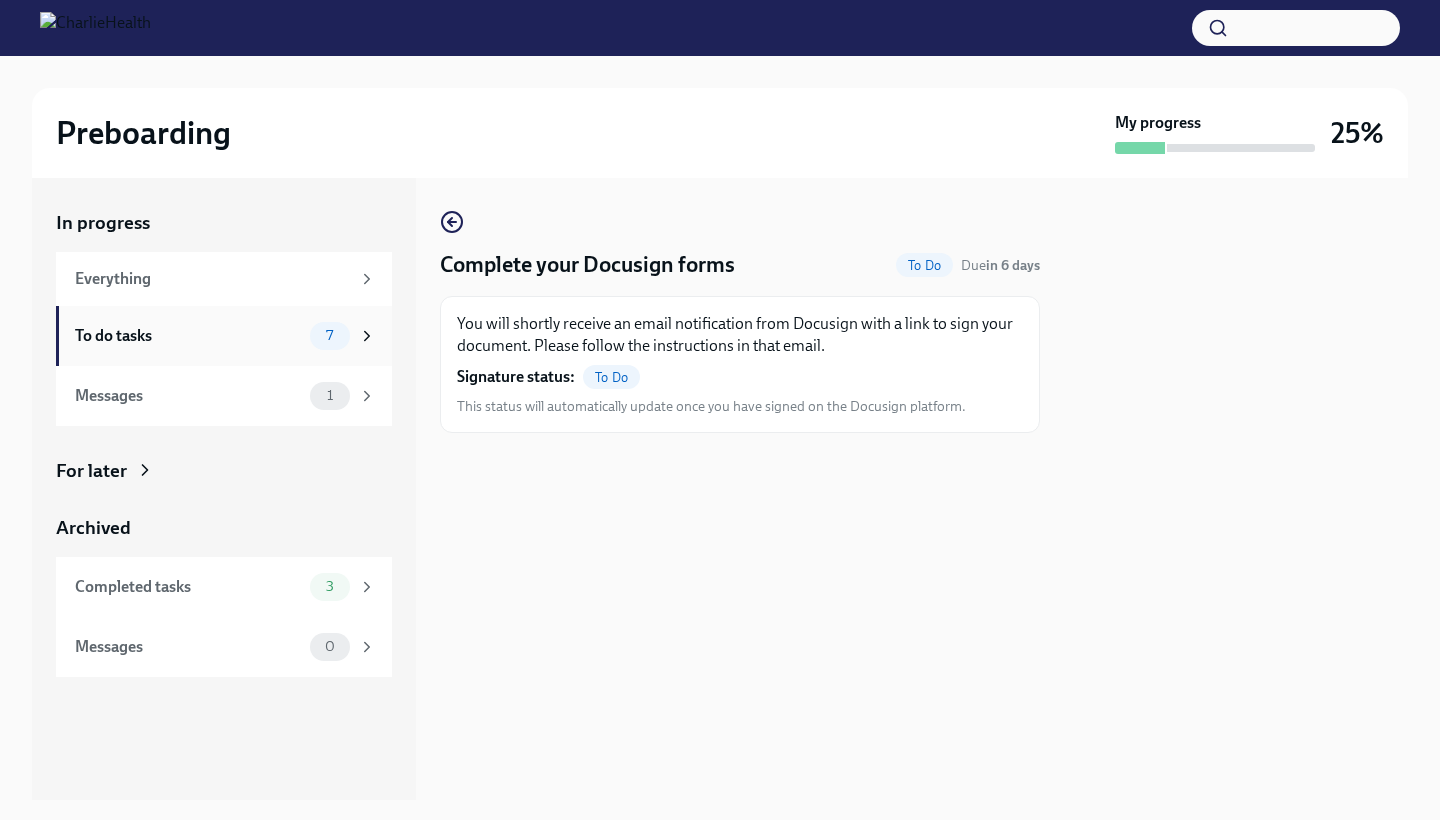 click on "To do tasks 7" at bounding box center (224, 336) 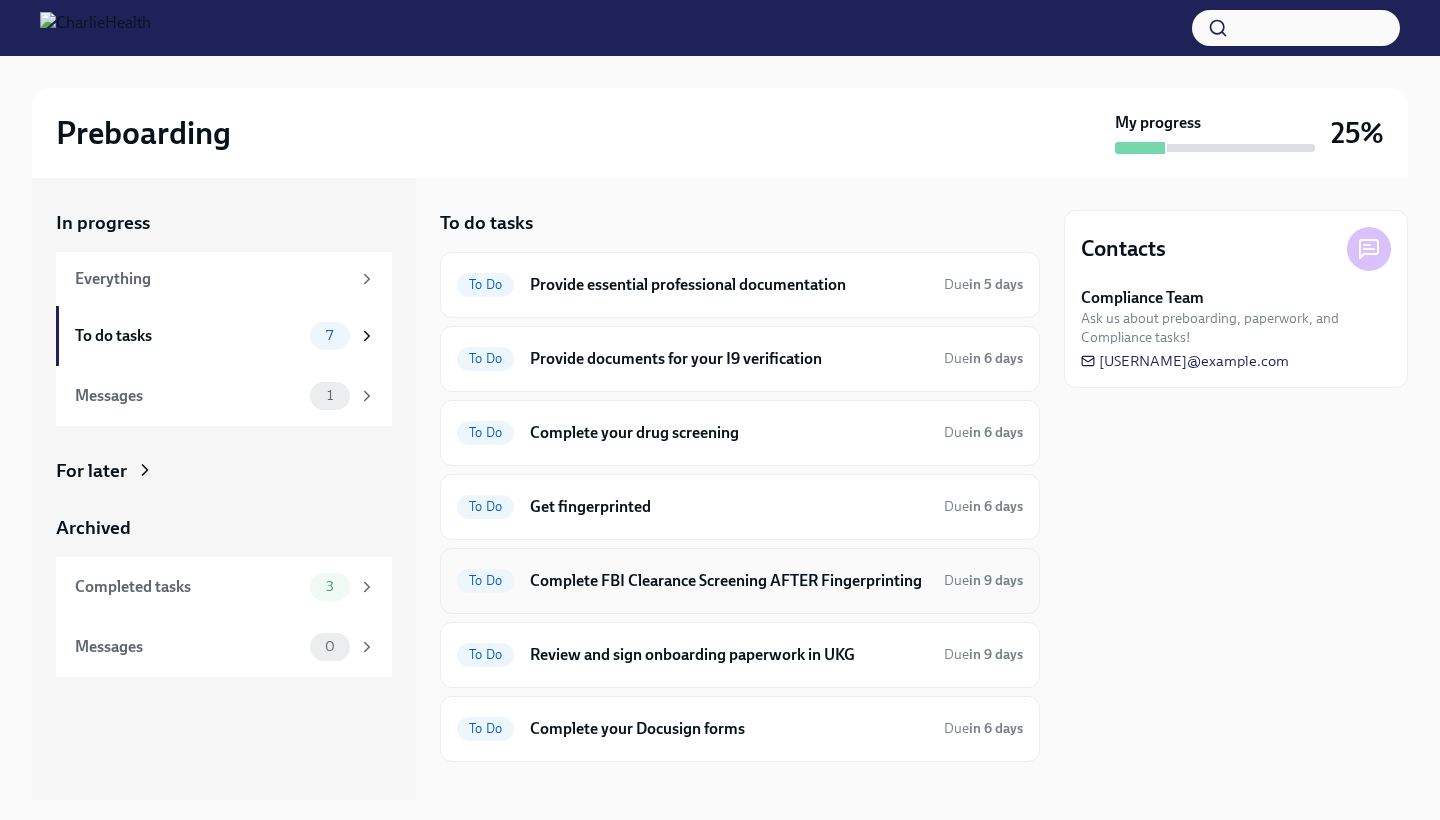 scroll, scrollTop: 0, scrollLeft: 0, axis: both 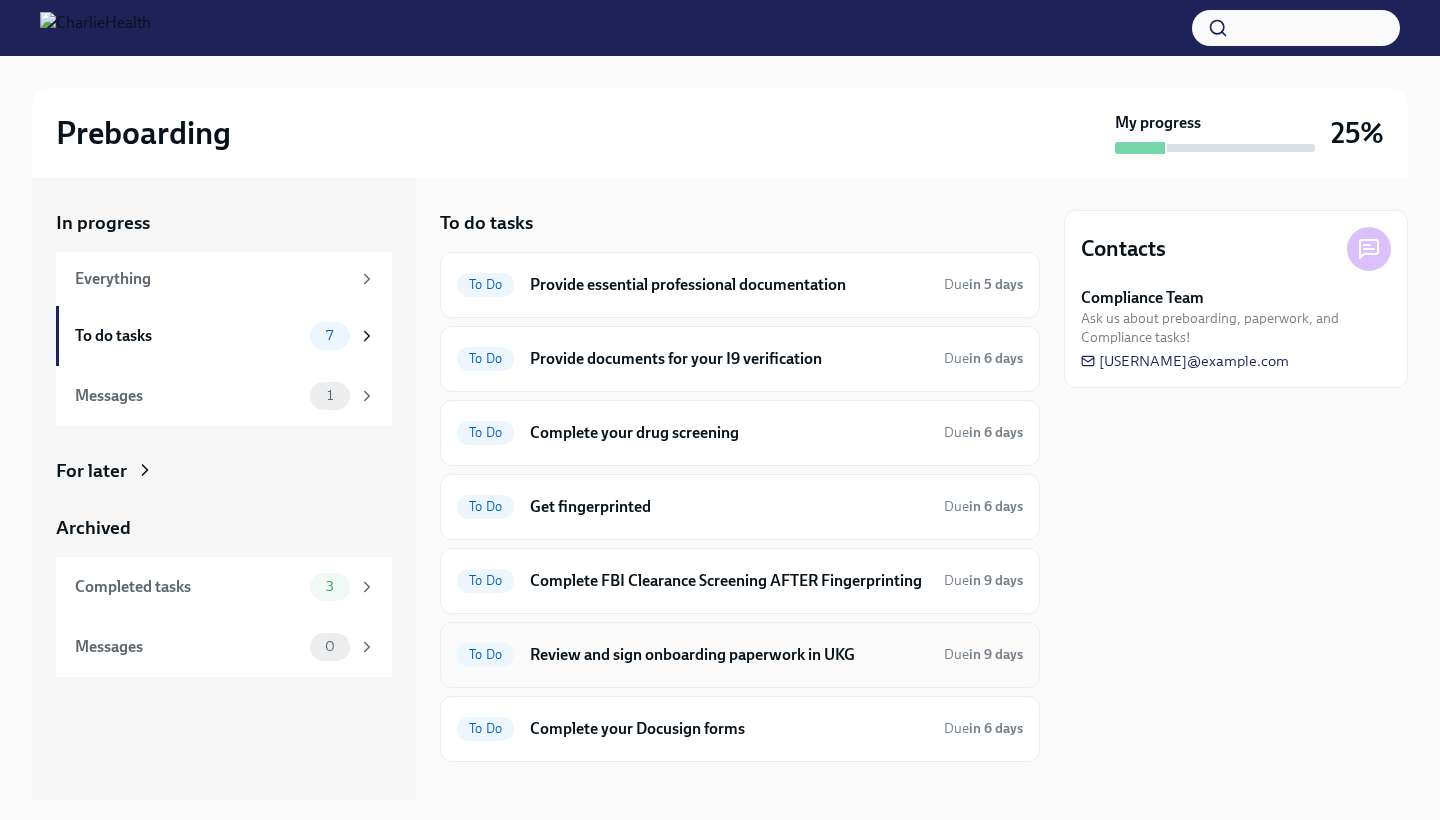 click on "Review and sign onboarding paperwork in UKG" at bounding box center (729, 655) 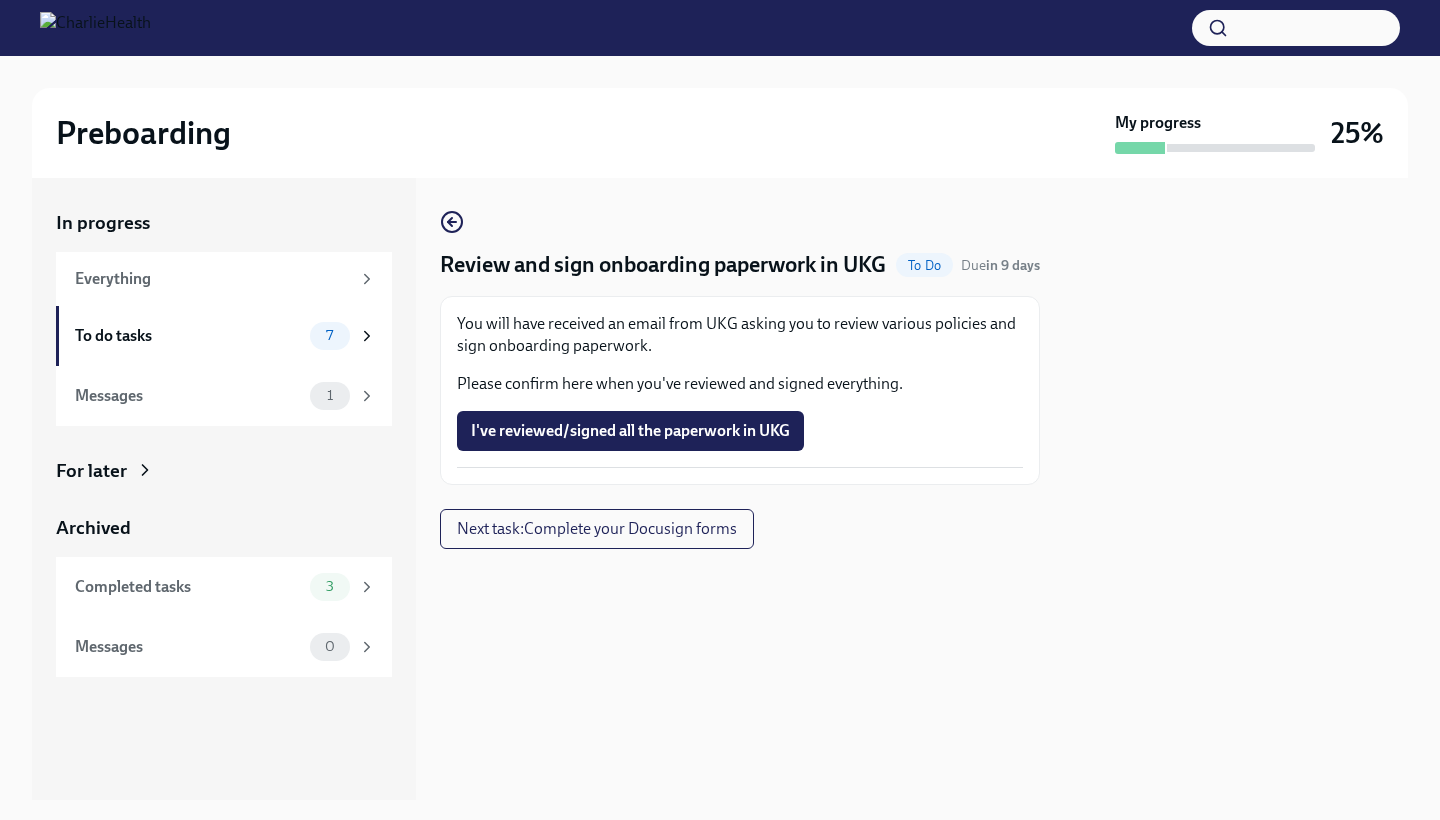 scroll, scrollTop: 0, scrollLeft: 0, axis: both 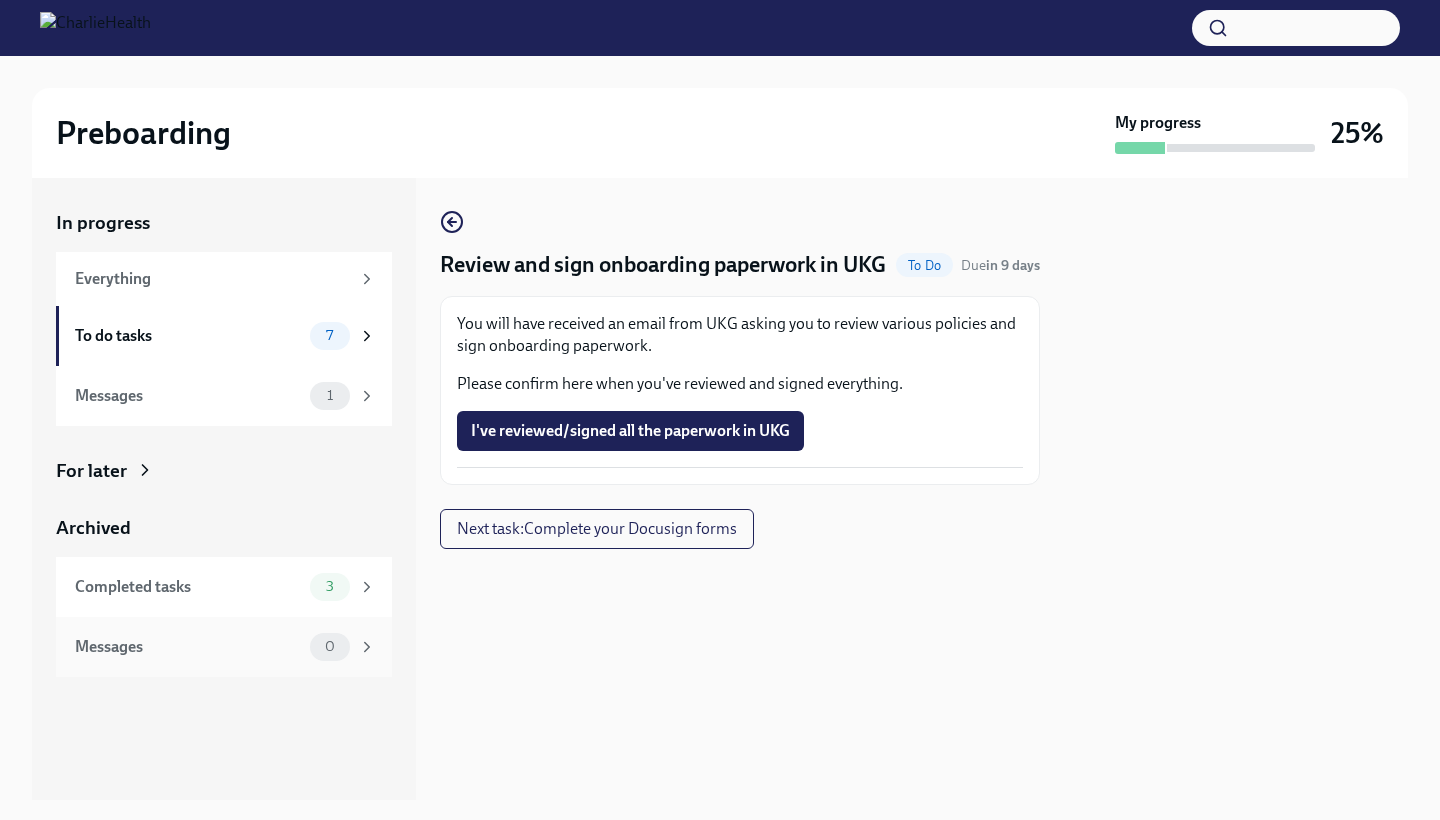 click on "Messages" at bounding box center (188, 647) 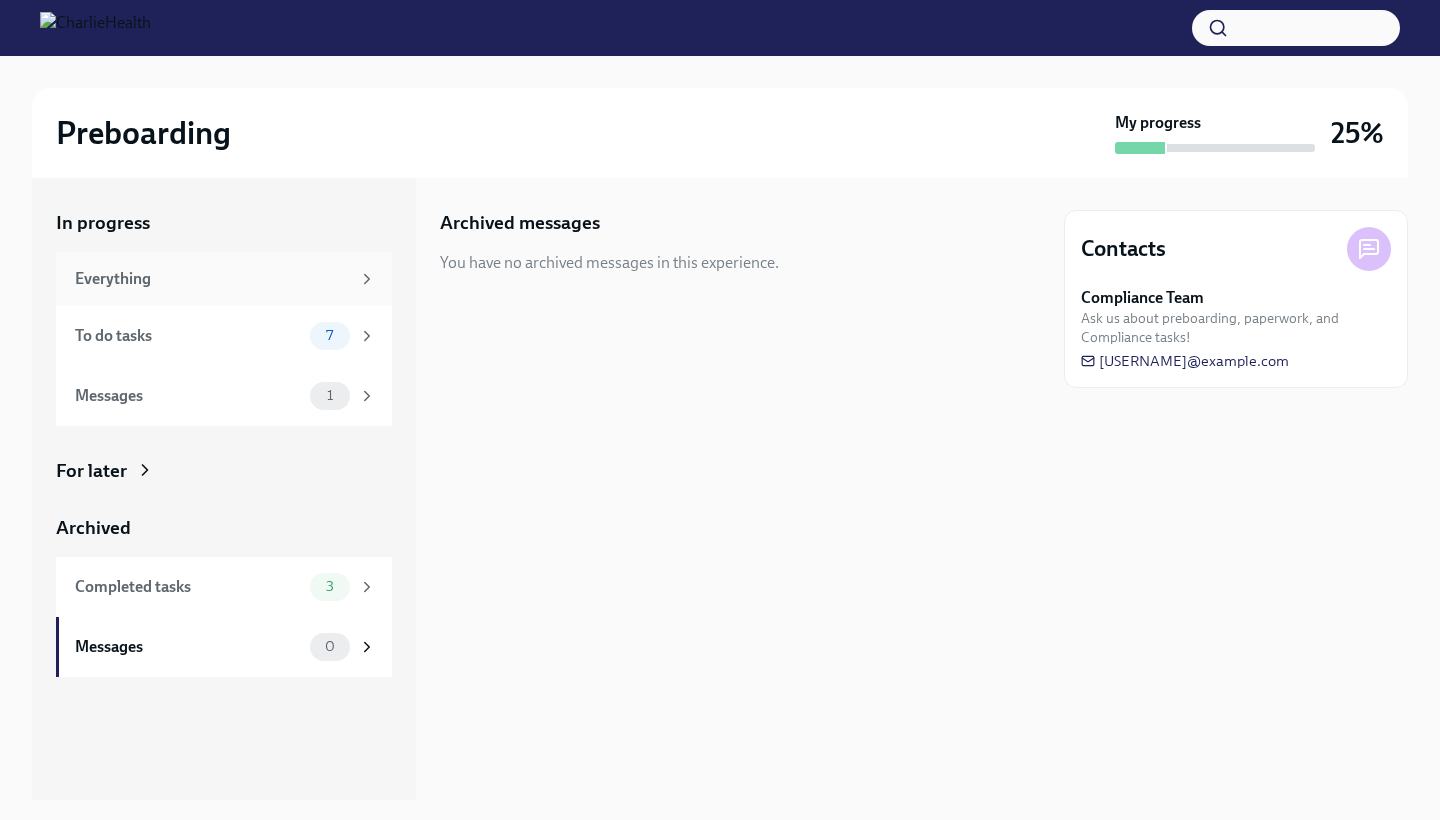 click on "Everything" at bounding box center (212, 279) 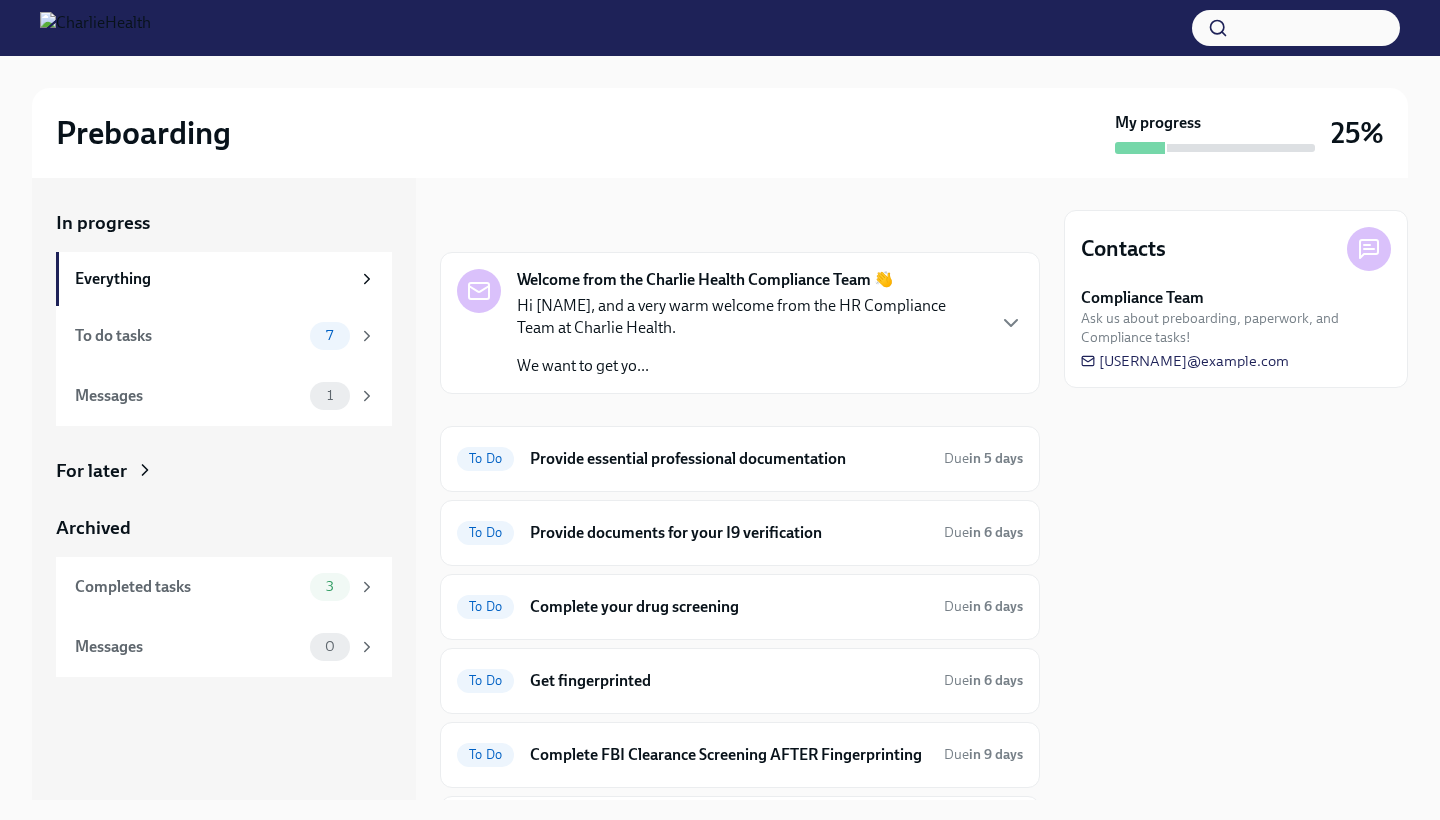 click on "Hi [NAME], and a very warm welcome from the HR Compliance Team at Charlie Health." at bounding box center (750, 317) 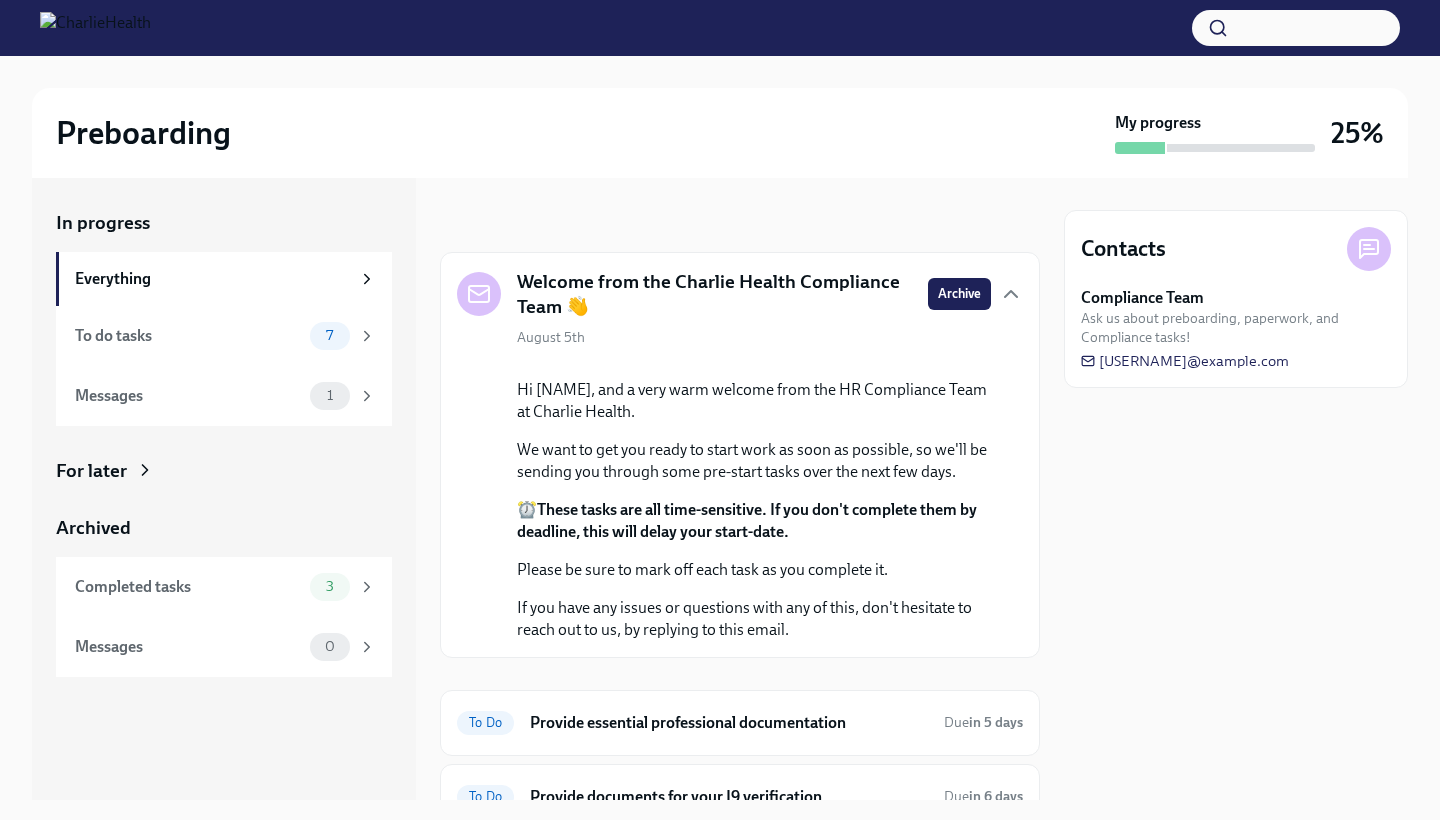 scroll, scrollTop: 0, scrollLeft: 0, axis: both 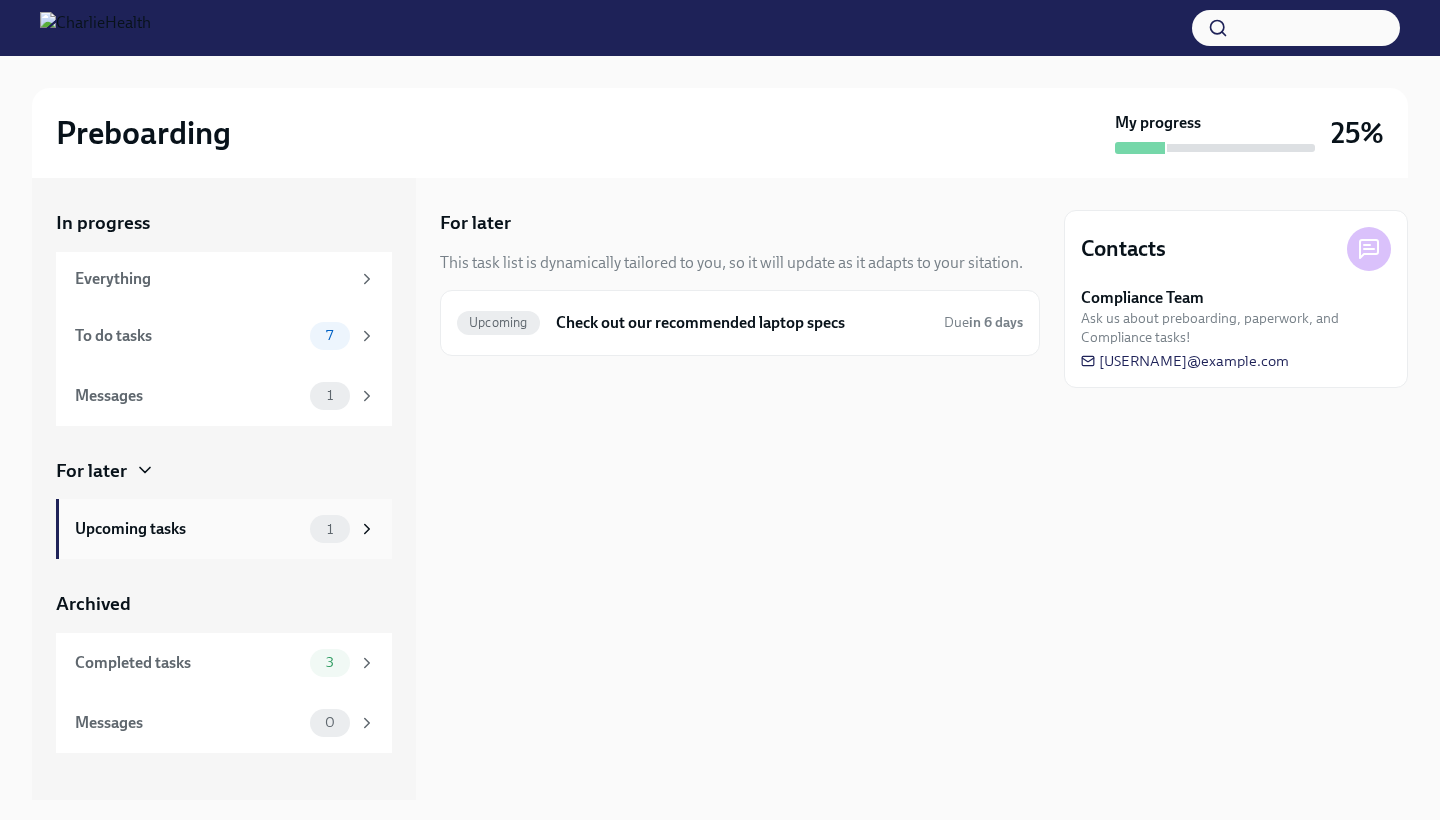click on "Upcoming tasks" at bounding box center [188, 529] 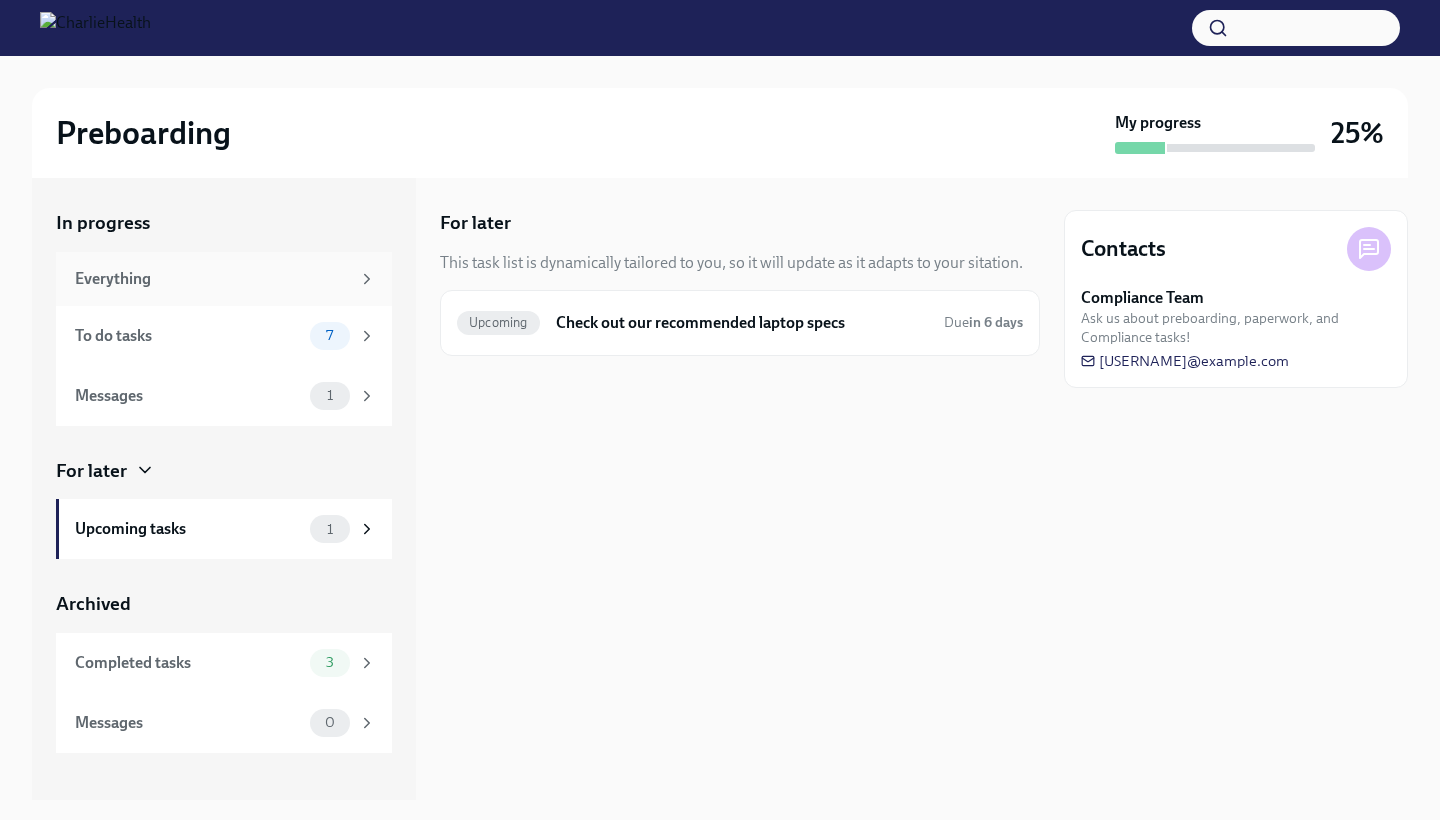 click on "Everything" at bounding box center [212, 279] 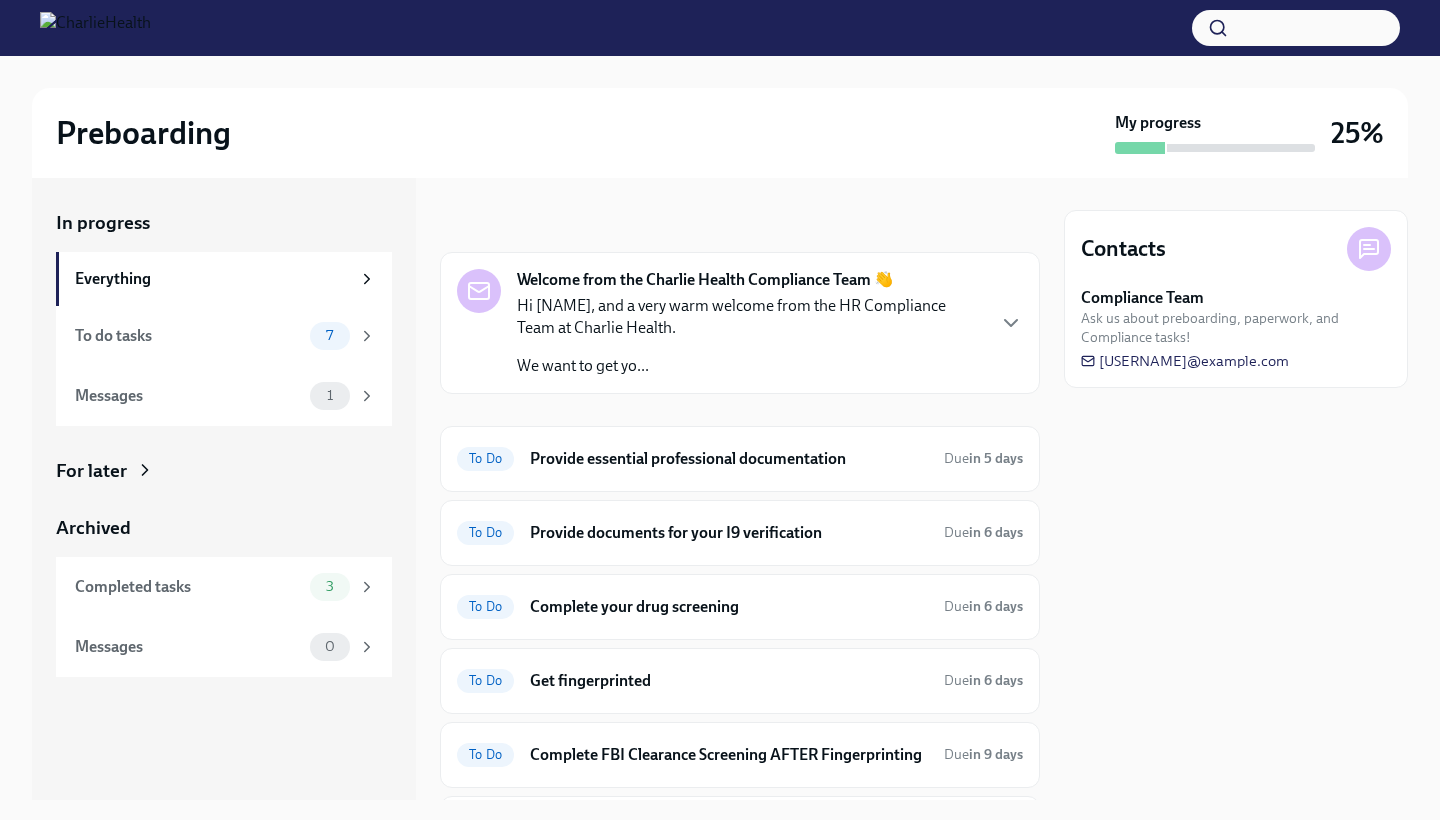 click 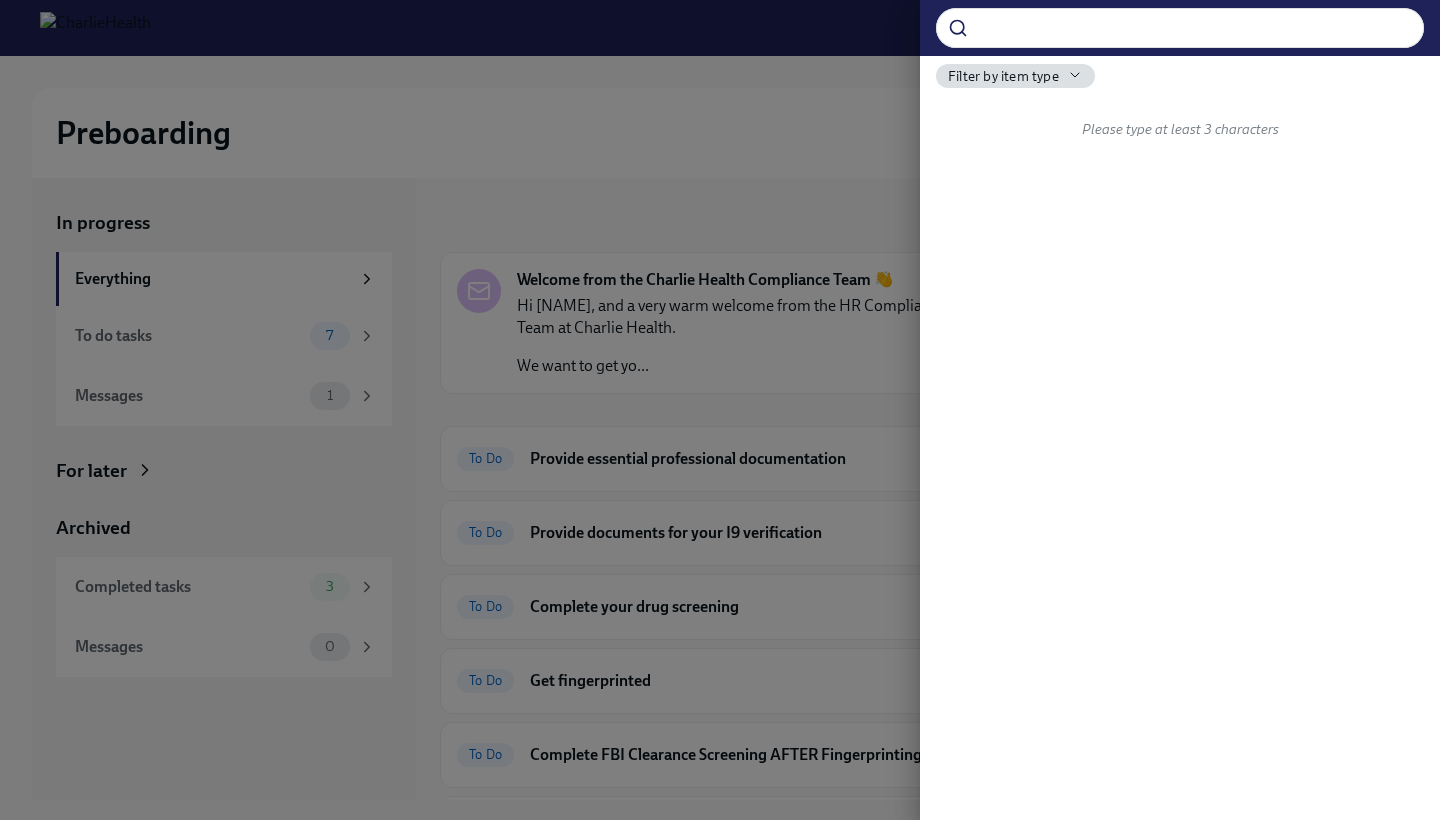 click on "Filter by item type" at bounding box center [1003, 76] 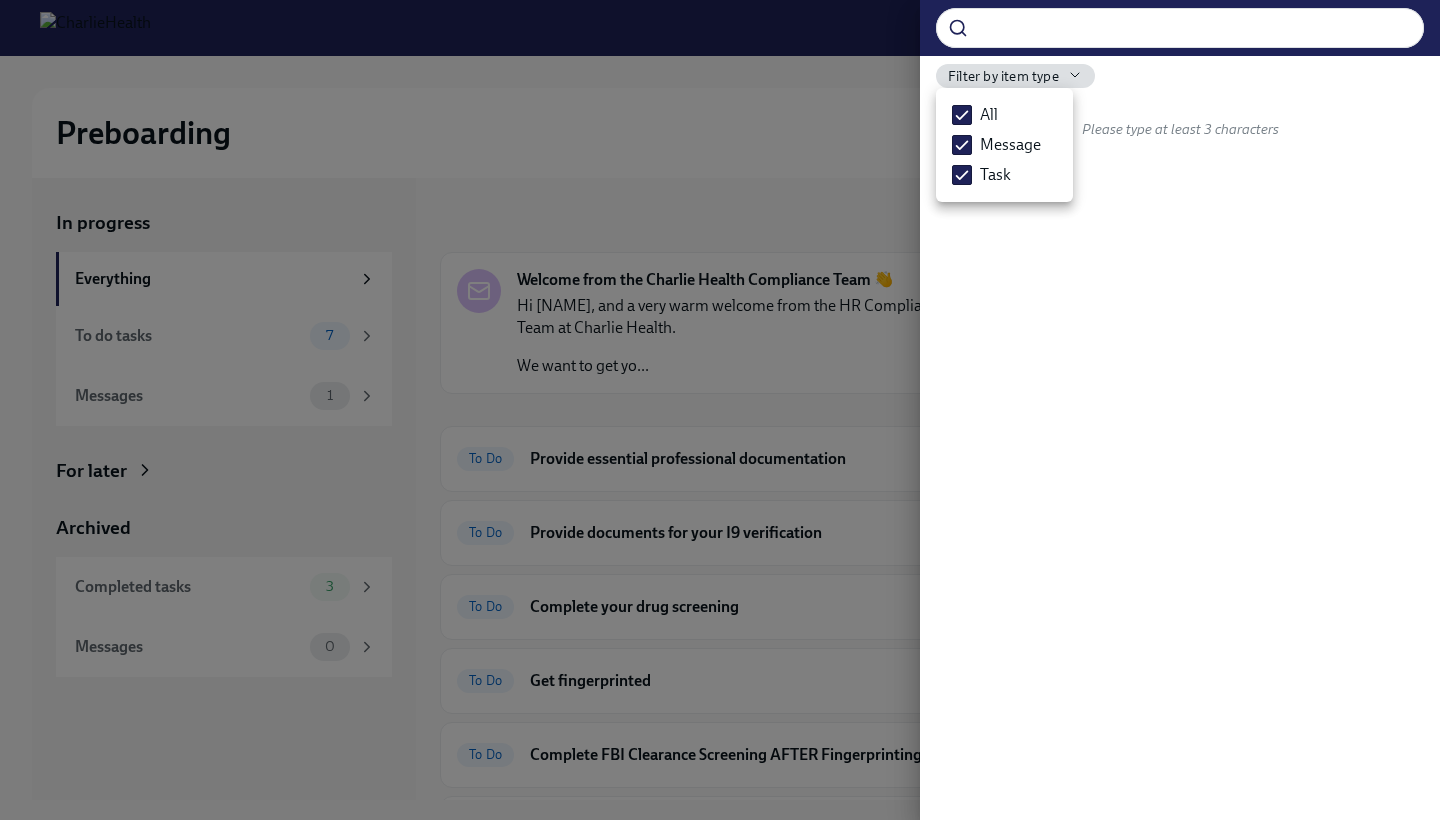click at bounding box center [720, 410] 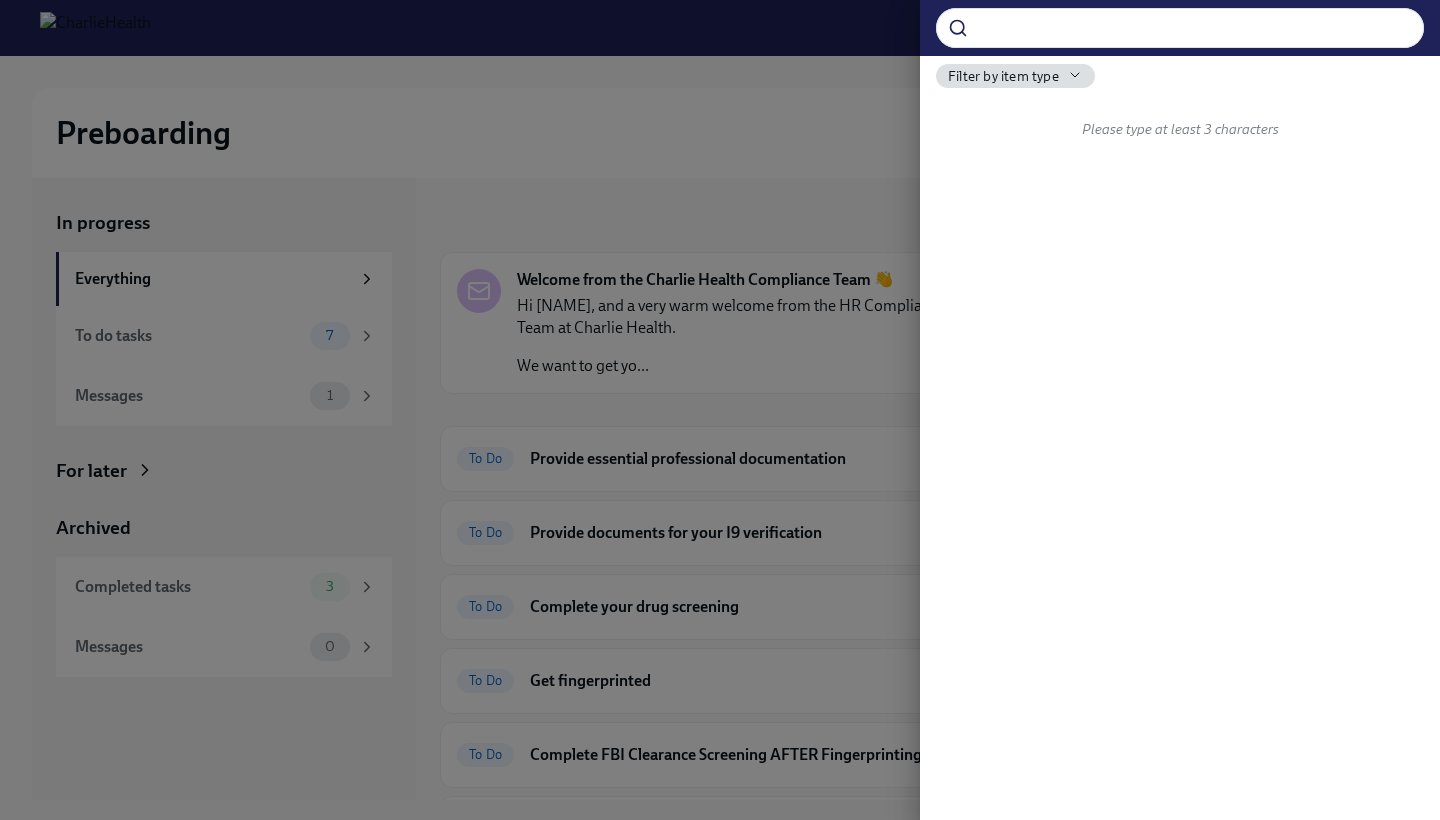click at bounding box center [720, 410] 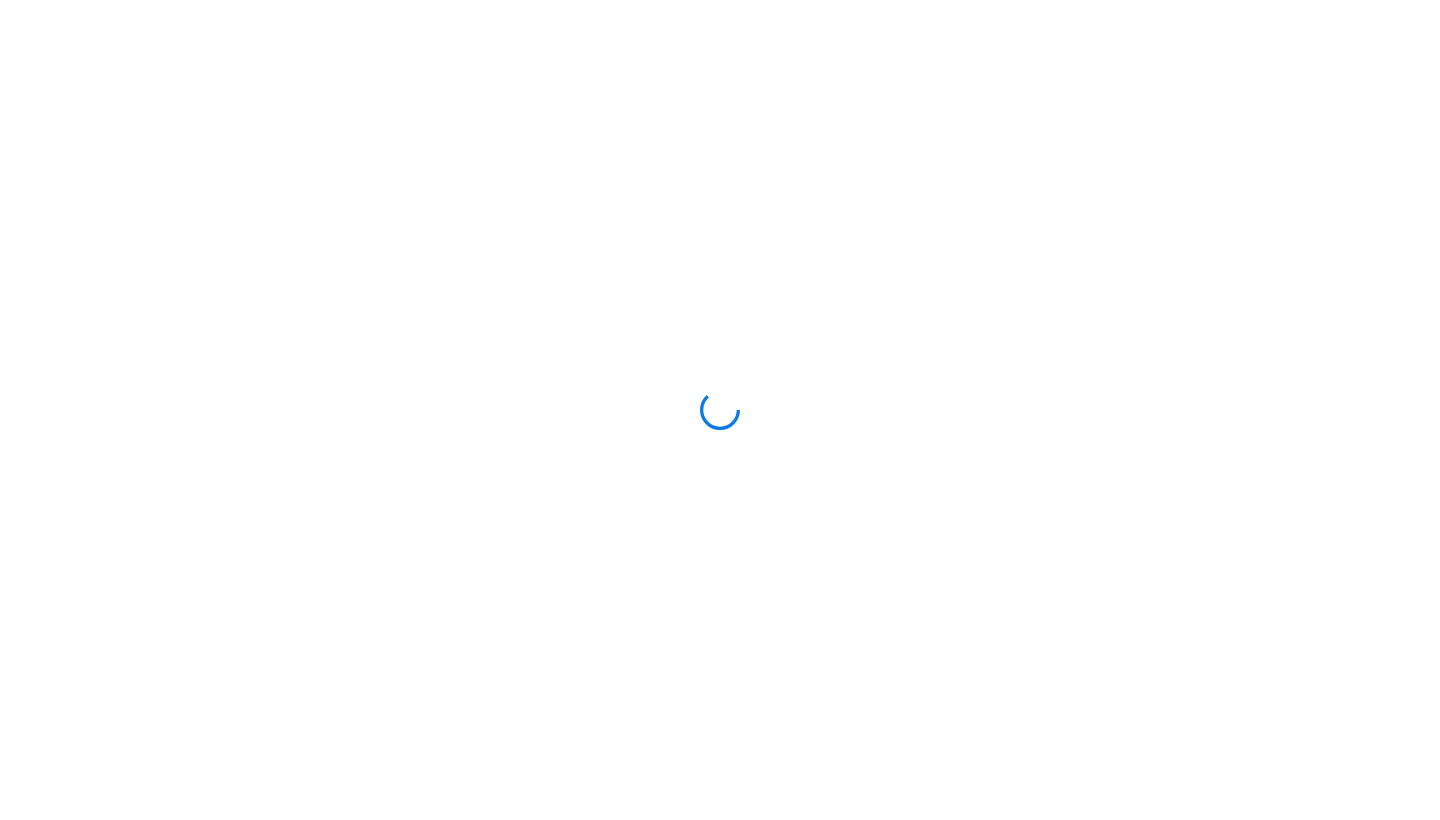 scroll, scrollTop: 0, scrollLeft: 0, axis: both 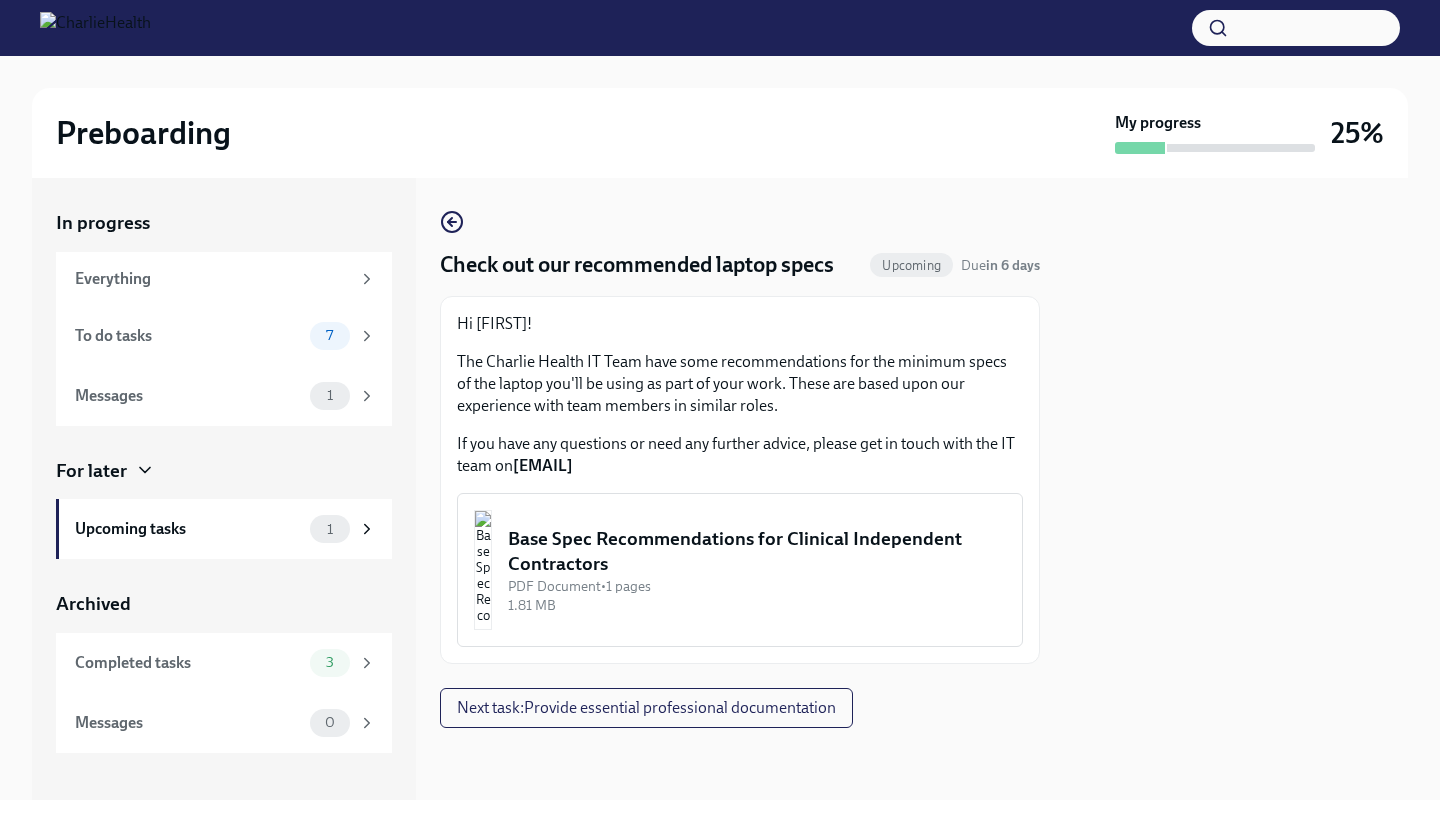 click on "Base Spec Recommendations for Clinical Independent Contractors" at bounding box center (757, 551) 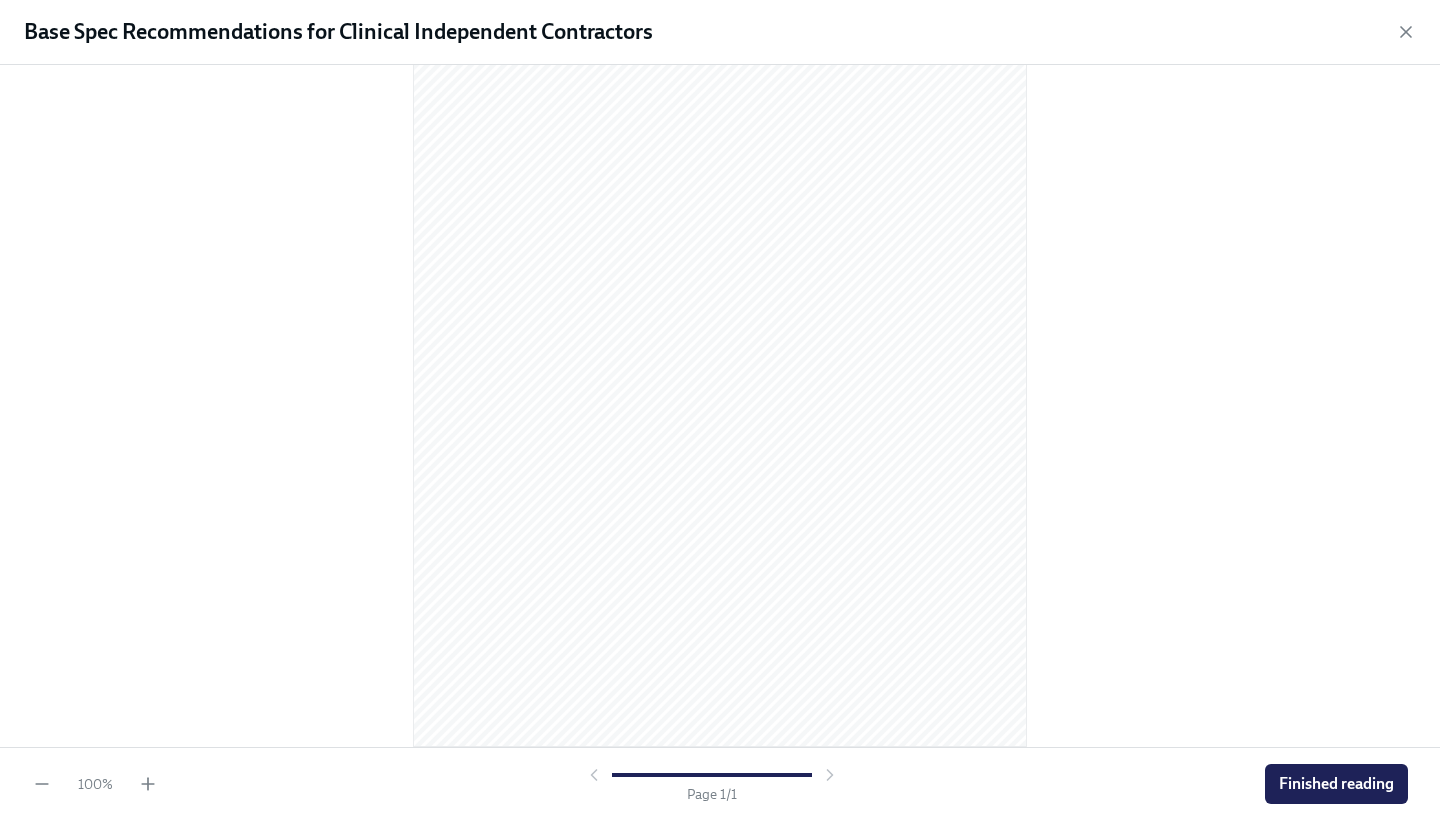 scroll, scrollTop: 144, scrollLeft: 0, axis: vertical 